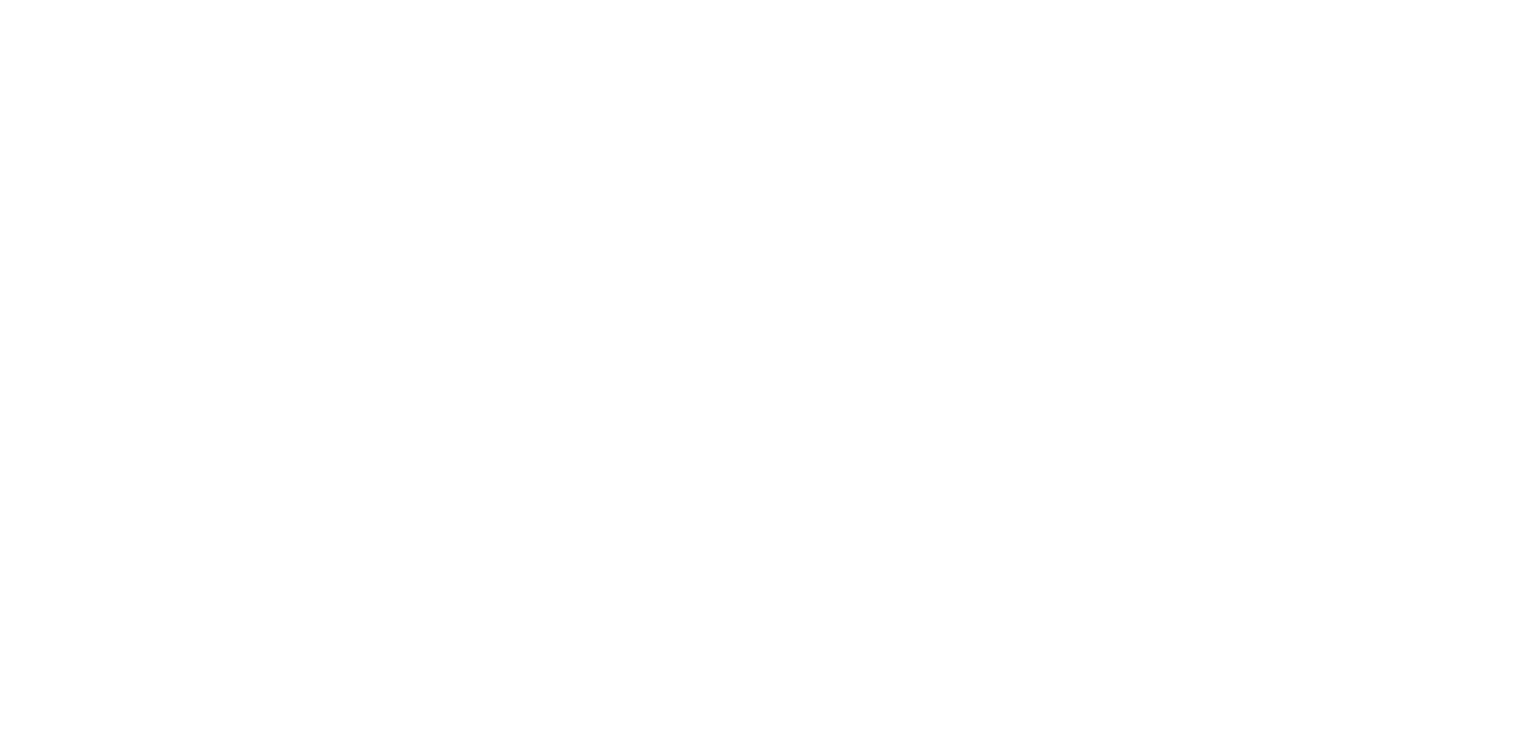 scroll, scrollTop: 0, scrollLeft: 0, axis: both 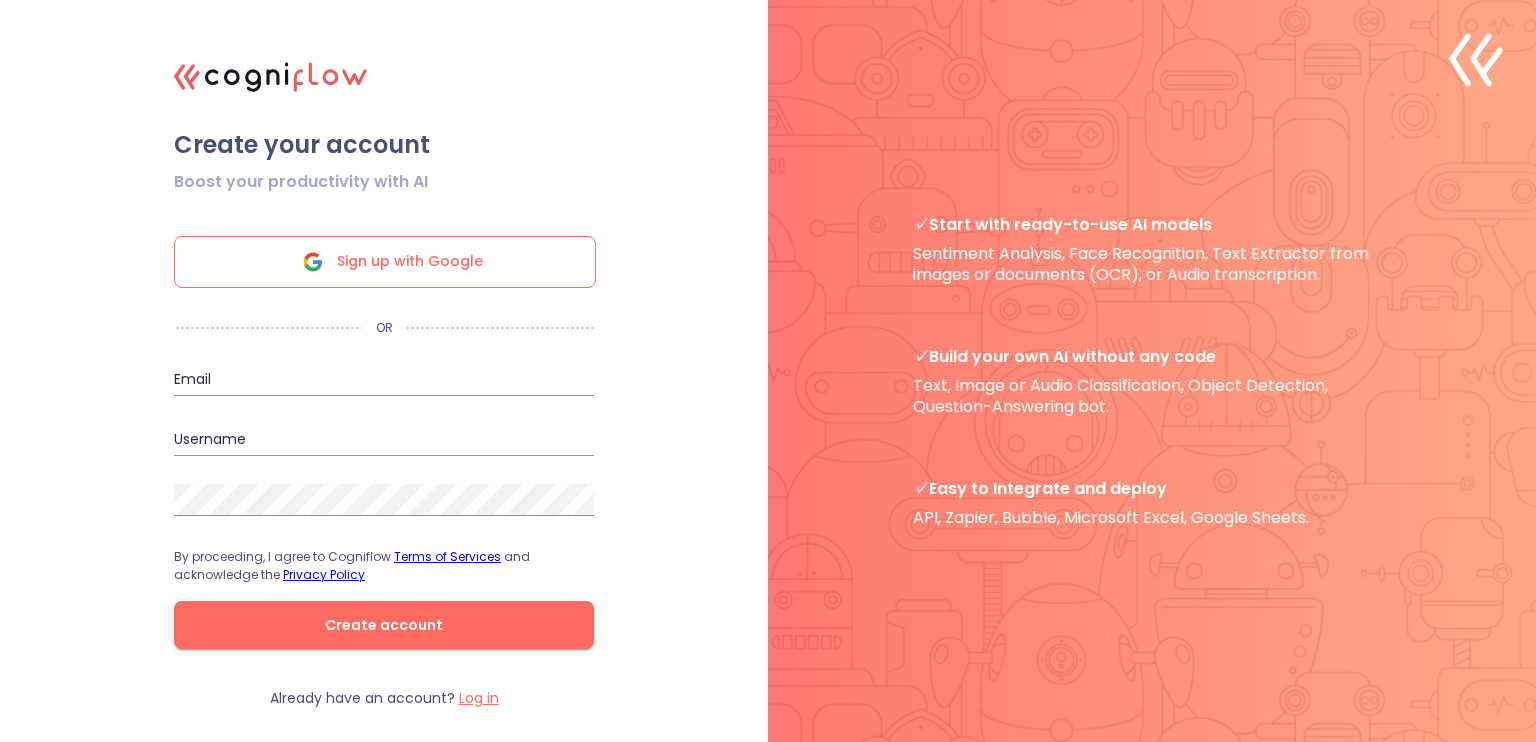 click on "Sign up with Google" at bounding box center [410, 262] 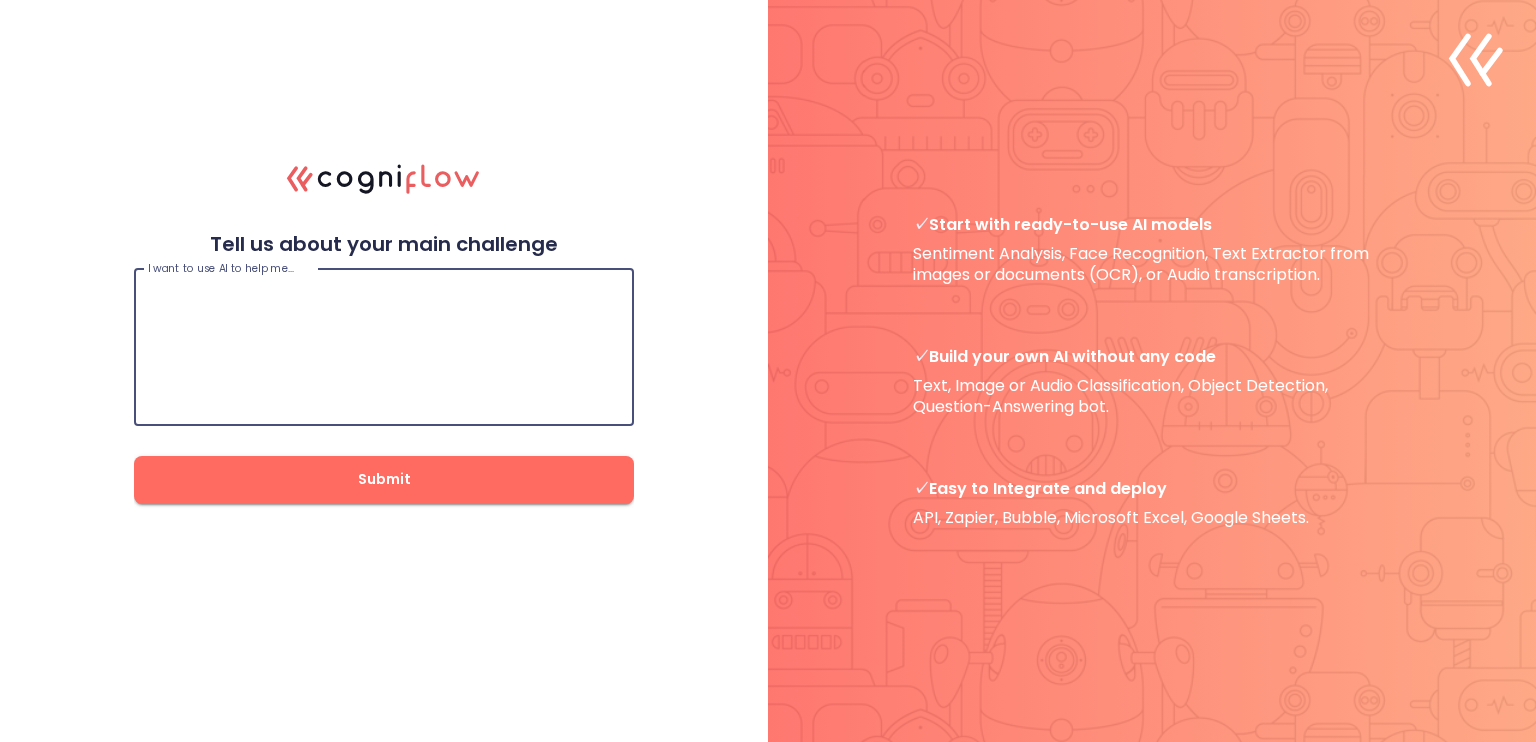 click at bounding box center [384, 347] 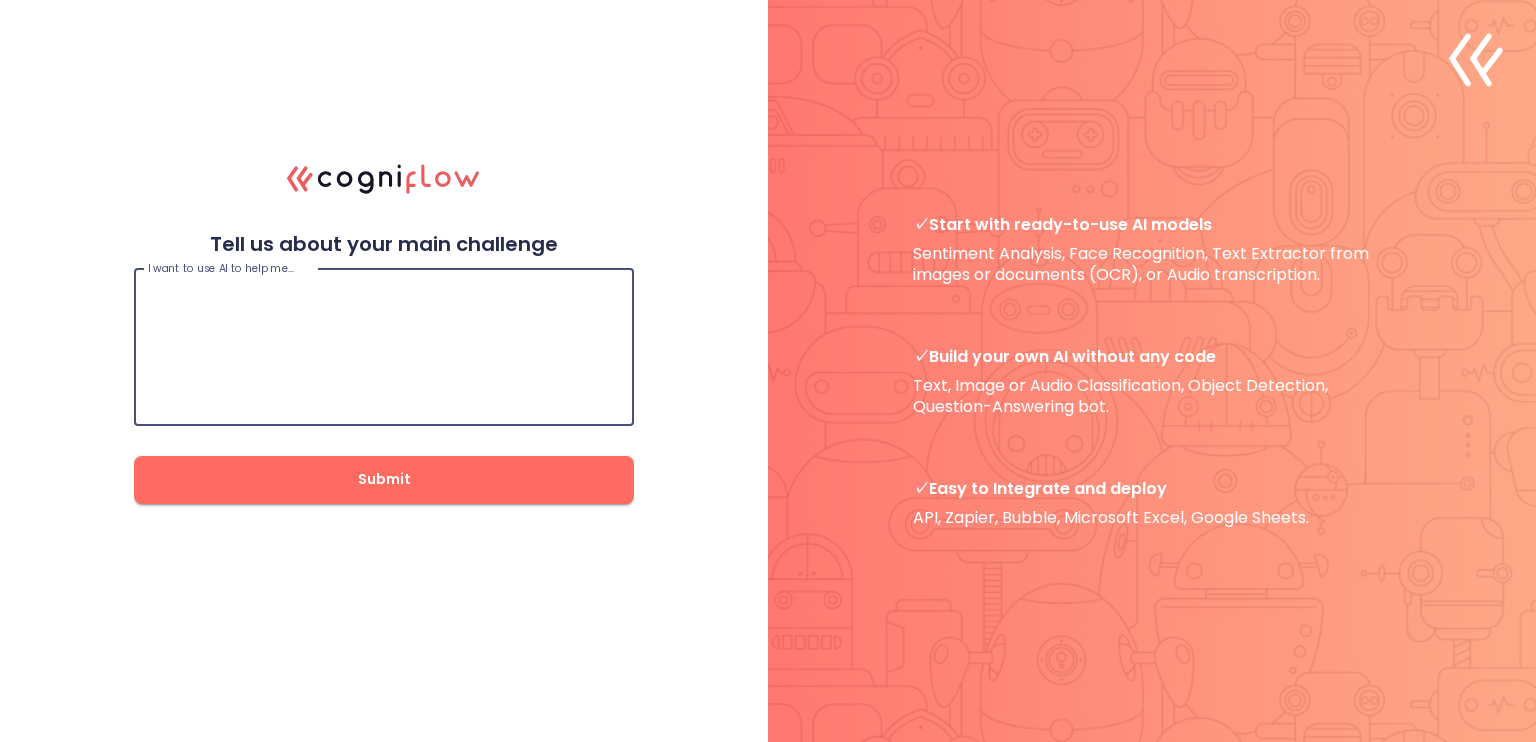 click at bounding box center [384, 347] 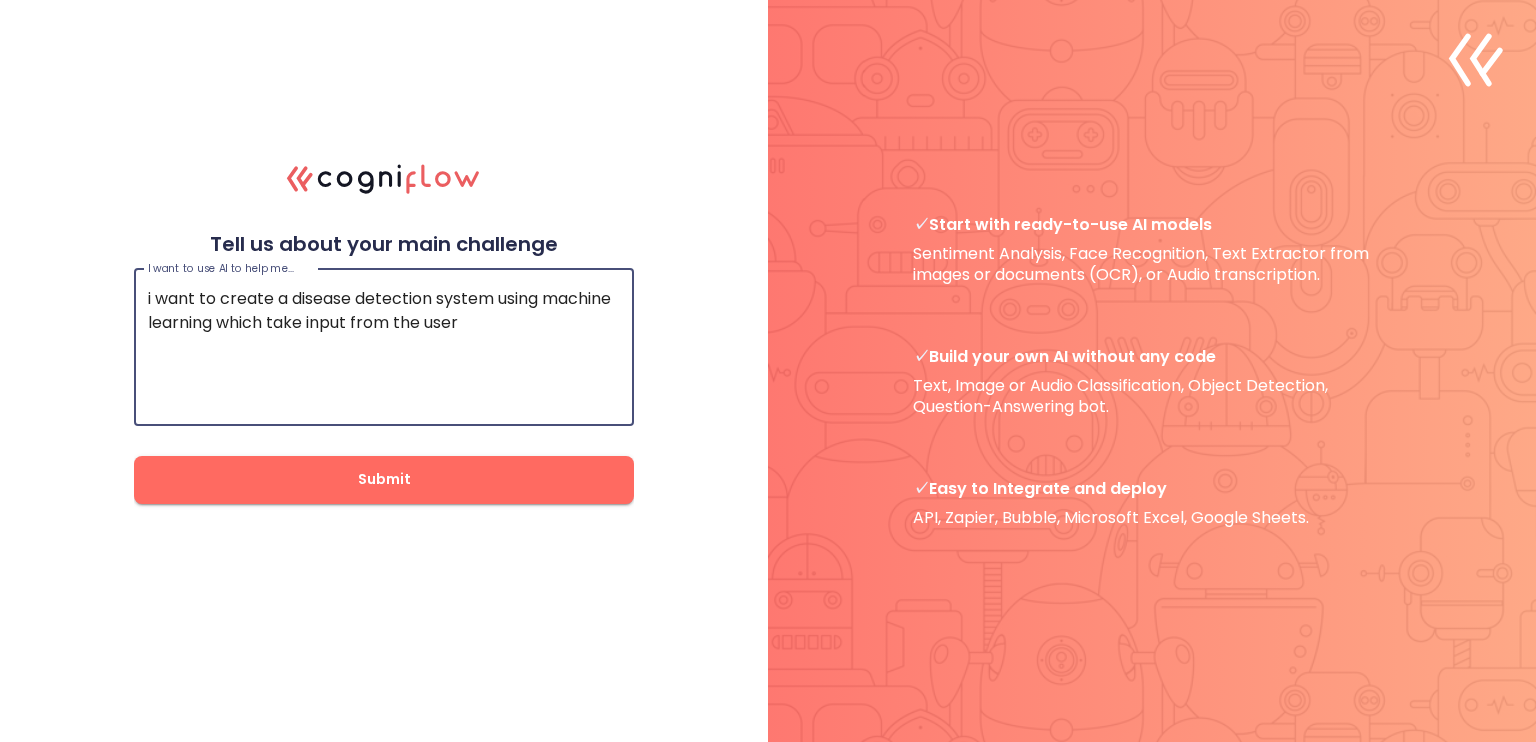 click on "i want to create a disease detection system using machine learning which take input from the user" at bounding box center (384, 347) 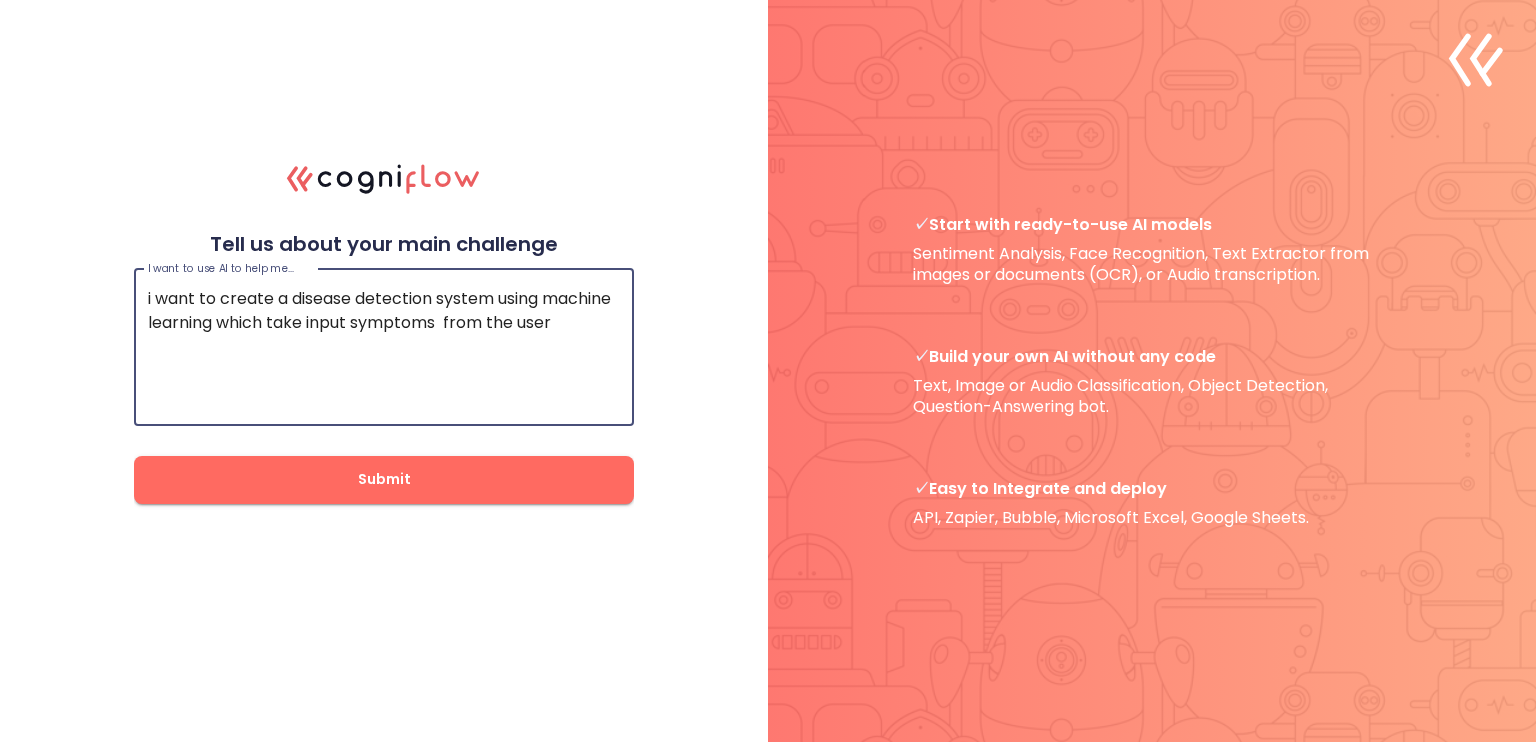 click on "i want to create a disease detection system using machine learning which take input symptoms  from the user" at bounding box center (384, 347) 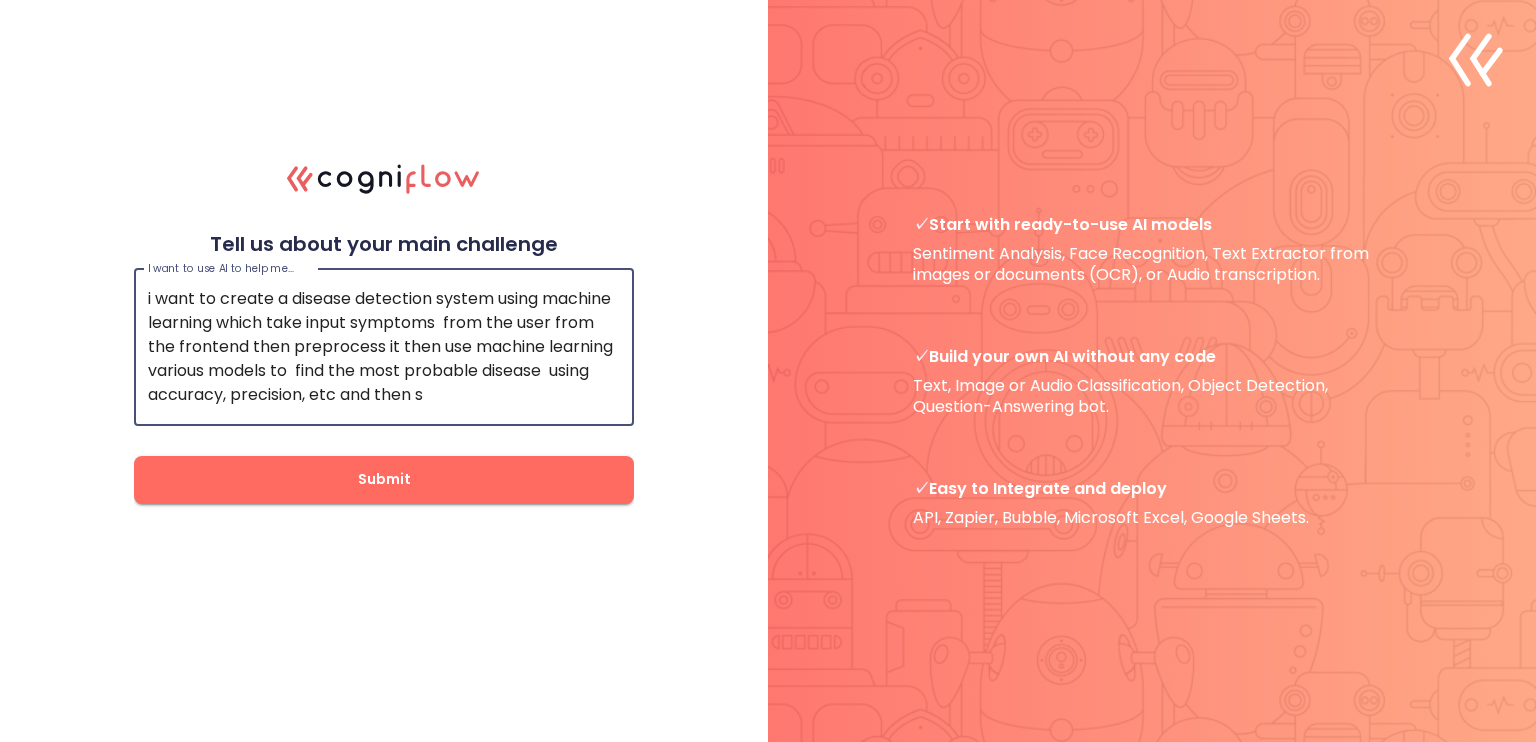 scroll, scrollTop: 23, scrollLeft: 0, axis: vertical 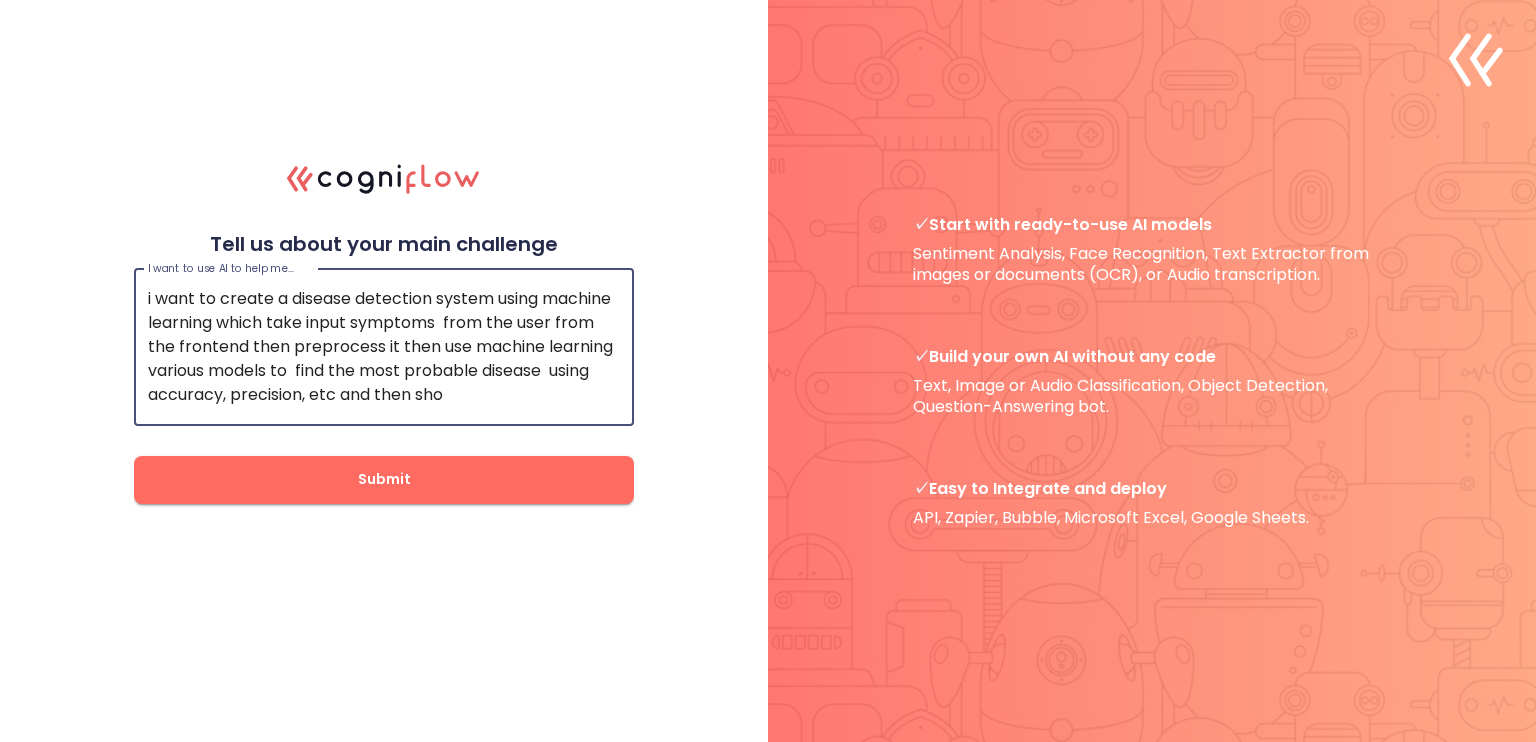 click on "i want to create a disease detection system using machine learning which take input symptoms  from the user from the frontend then preprocess it then use machine learning various models to  find the most probable disease  using accuracy, precision, etc and then sho" at bounding box center (384, 347) 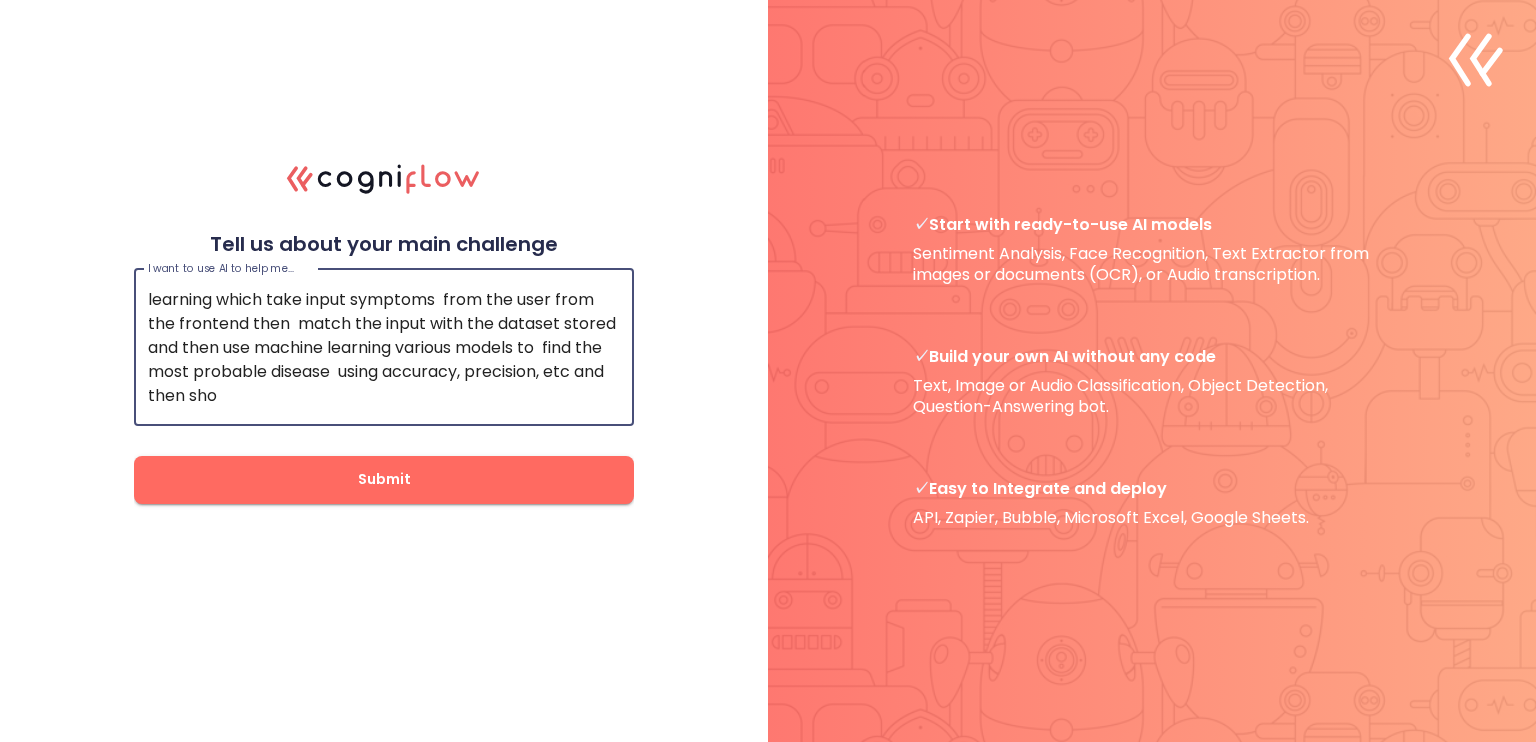 click on "i want to create a disease detection system using machine learning which take input symptoms  from the user from the frontend then  match the input with the dataset stored and then use machine learning various models to  find the most probable disease  using accuracy, precision, etc and then sho" at bounding box center (384, 347) 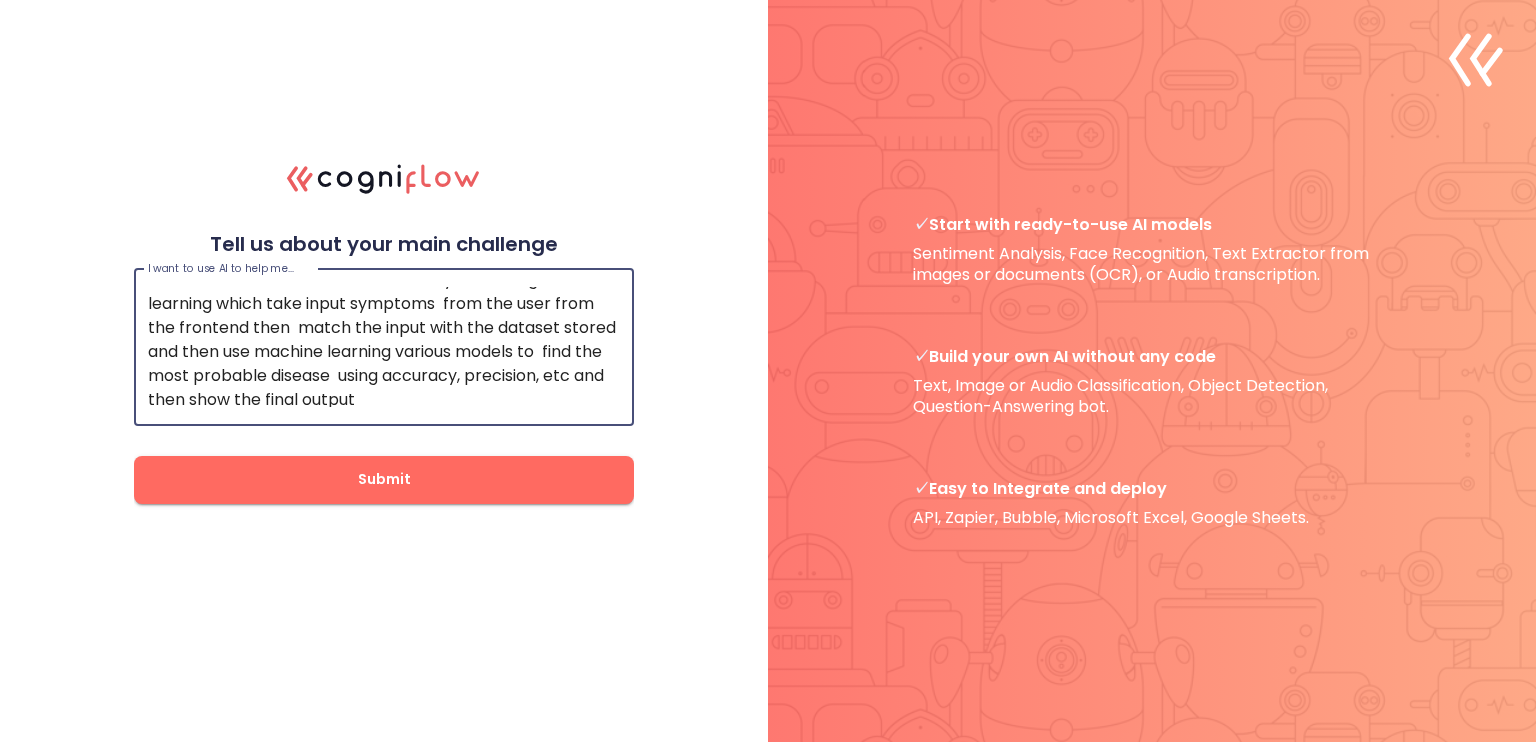 scroll, scrollTop: 24, scrollLeft: 0, axis: vertical 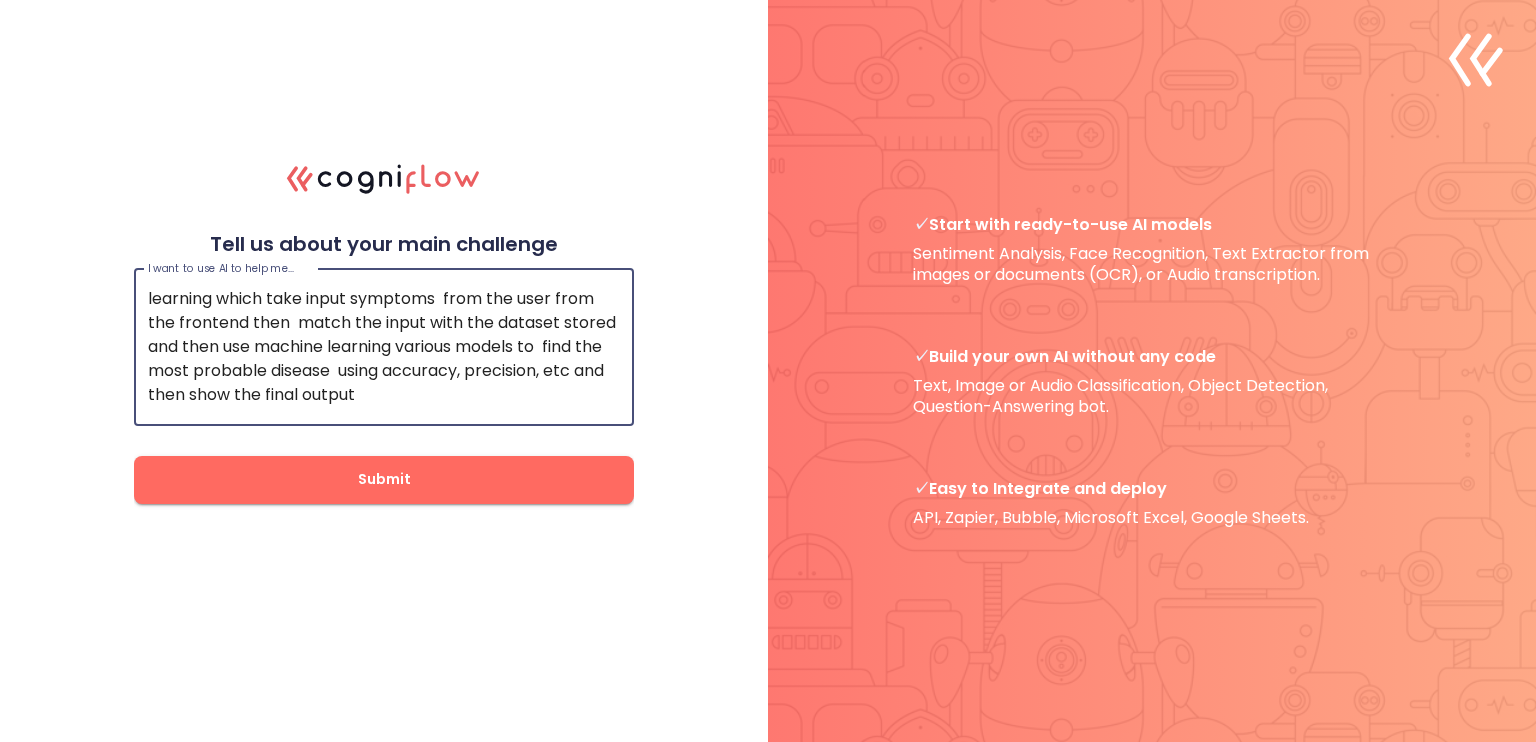 click on "i want to create a disease detection system using machine learning which take input symptoms  from the user from the frontend then  match the input with the dataset stored and then use machine learning various models to  find the most probable disease  using accuracy, precision, etc and then show the final output" at bounding box center [384, 347] 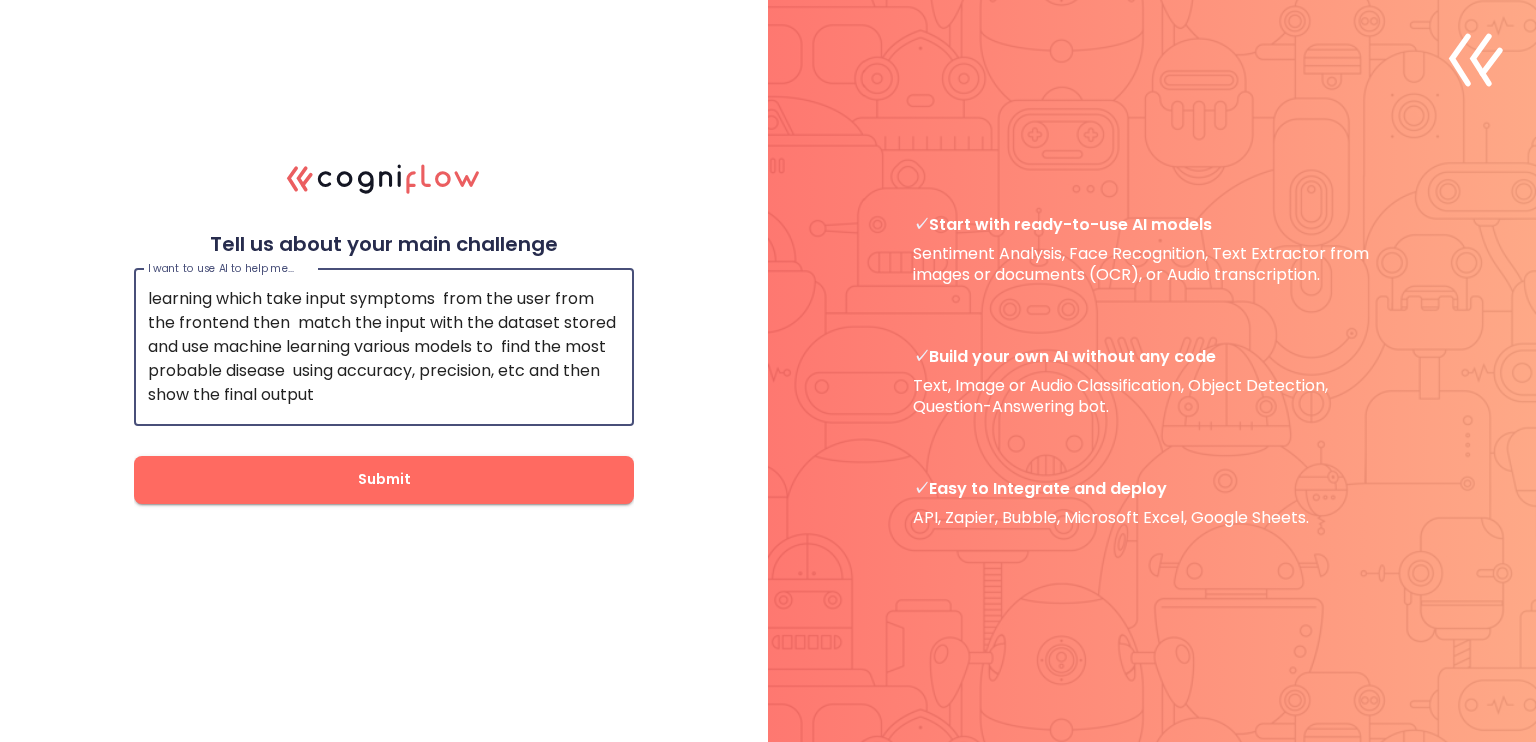 click on "i want to create a disease detection system using machine learning which take input symptoms  from the user from the frontend then  match the input with the dataset stored and use machine learning various models to  find the most probable disease  using accuracy, precision, etc and then show the final output" at bounding box center [384, 347] 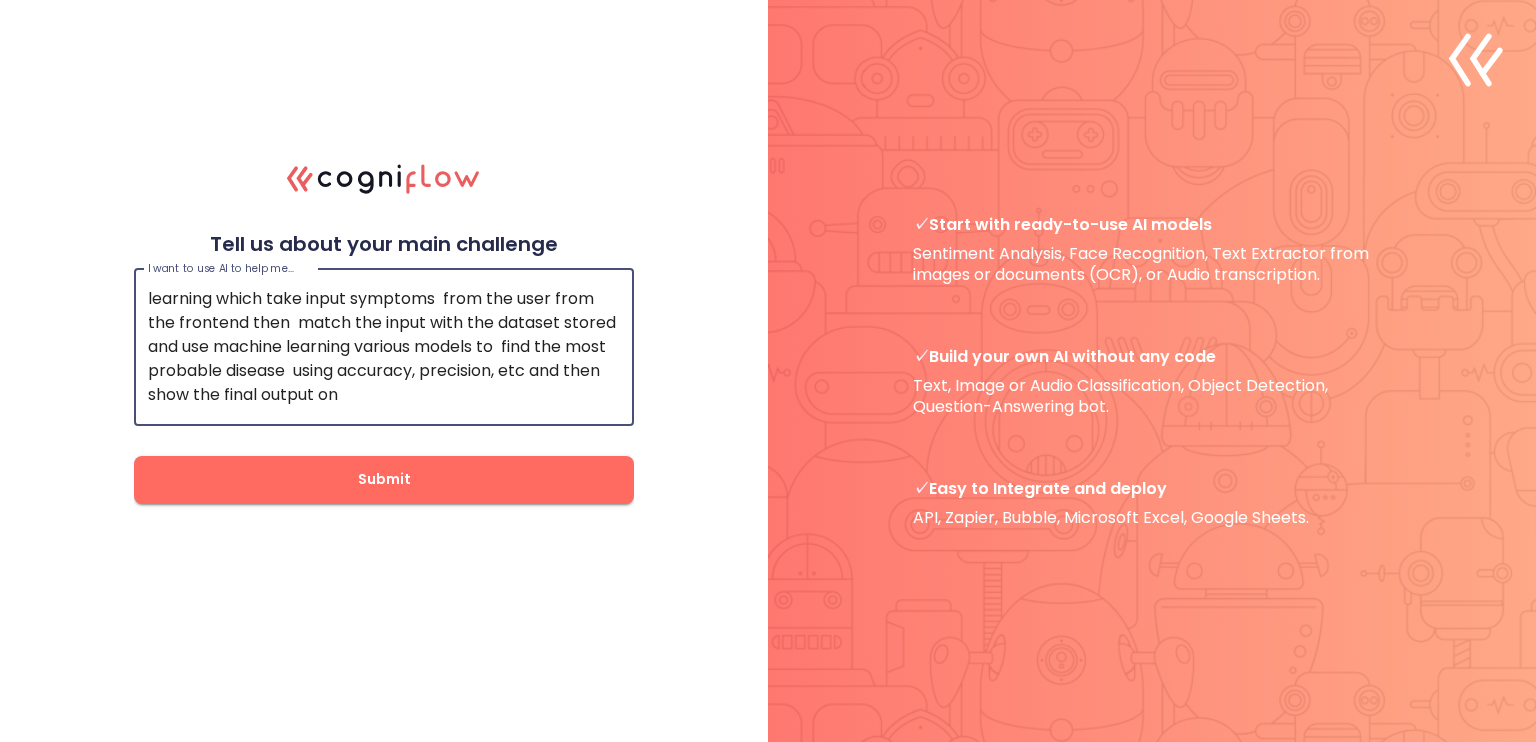 scroll, scrollTop: 47, scrollLeft: 0, axis: vertical 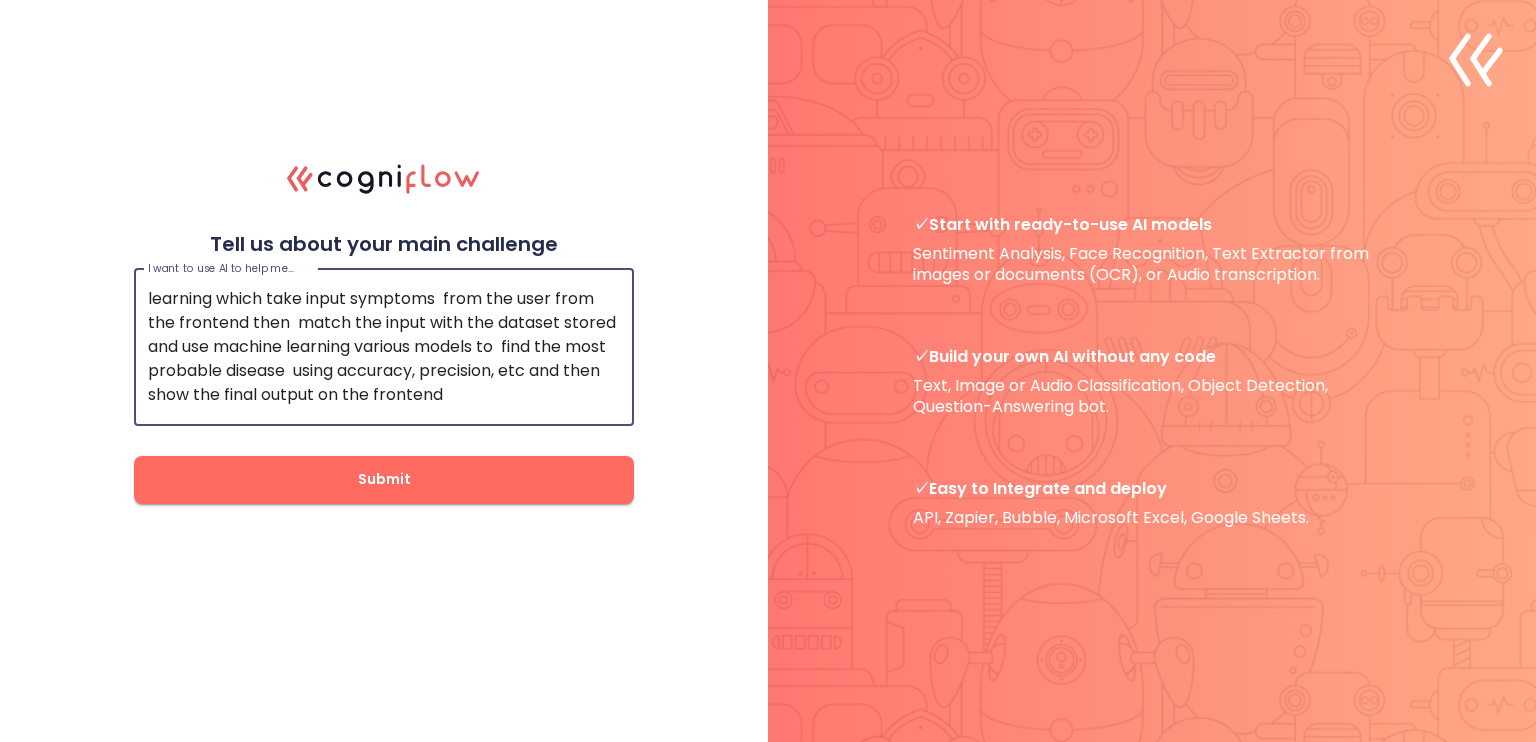 type on "i want to create a disease detection system using machine learning which take input symptoms  from the user from the frontend then  match the input with the dataset stored and use machine learning various models to  find the most probable disease  using accuracy, precision, etc and then show the final output on the frontend" 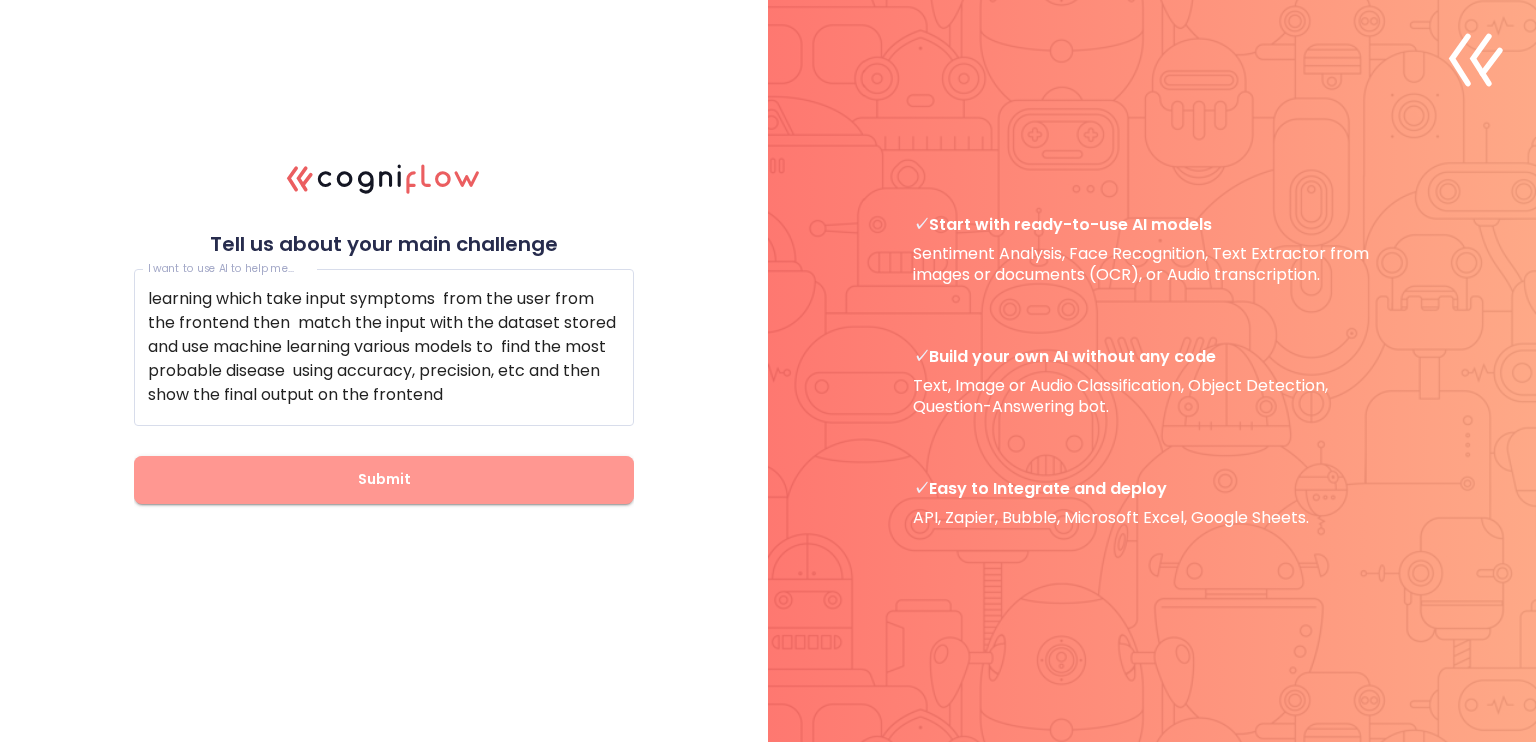 click on "Submit" at bounding box center [384, 479] 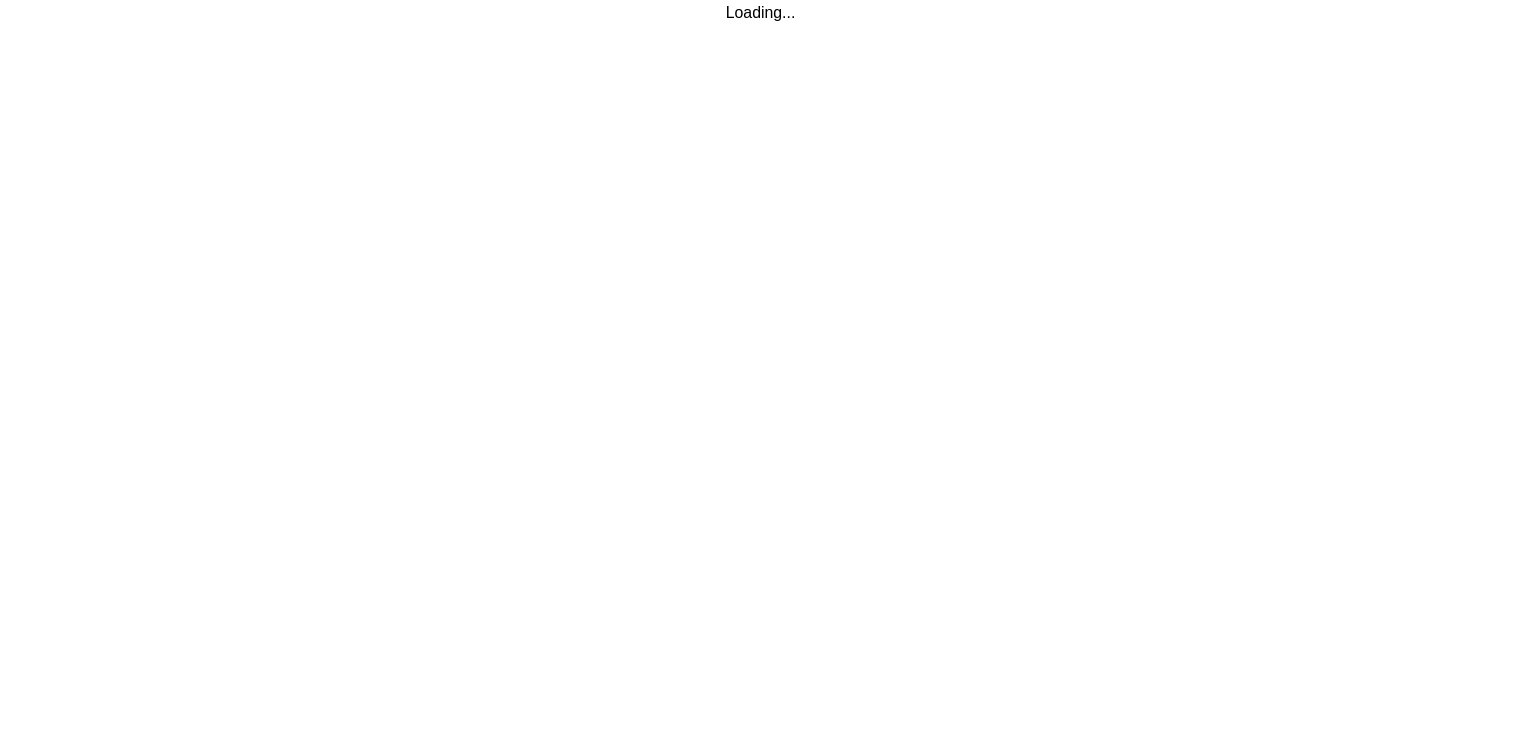 scroll, scrollTop: 0, scrollLeft: 0, axis: both 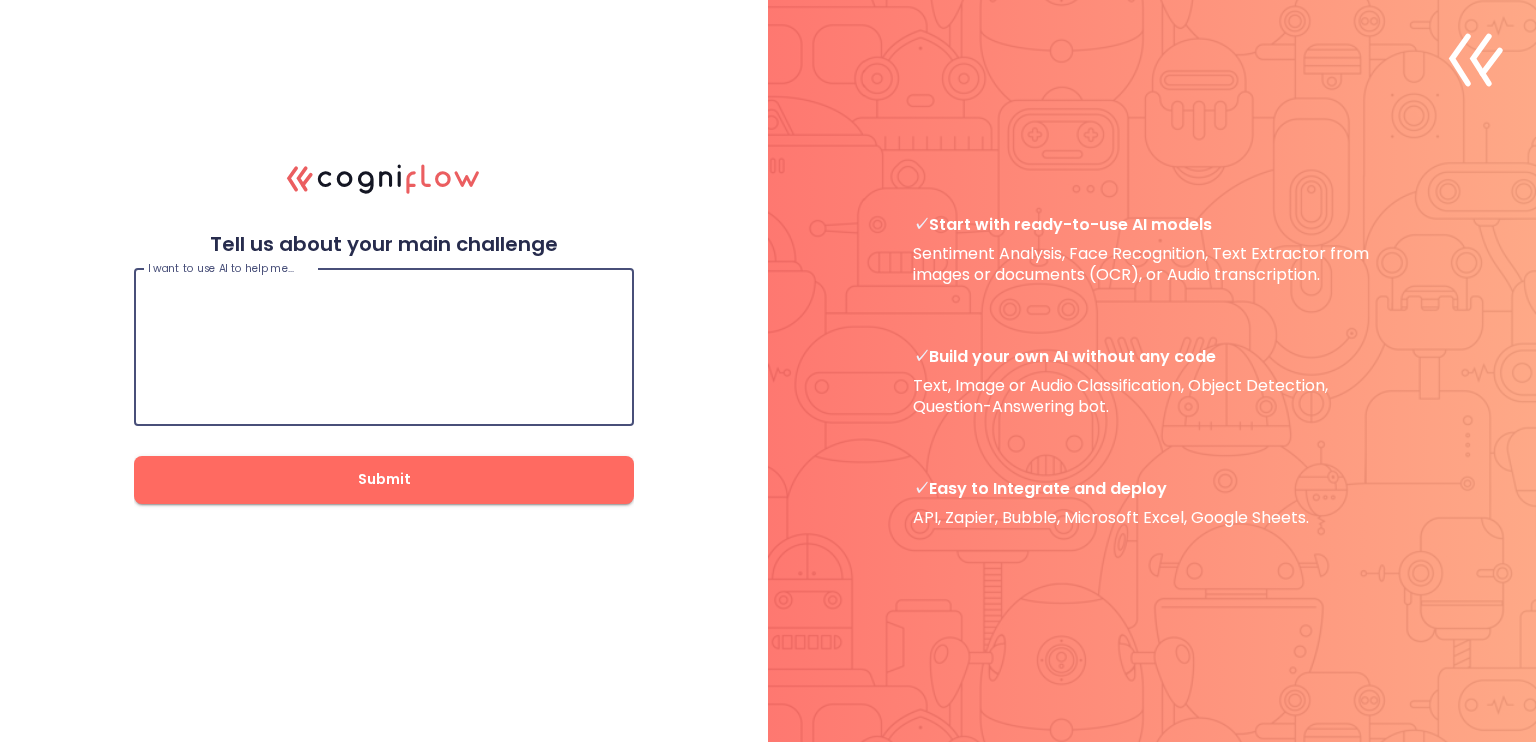 click at bounding box center [384, 347] 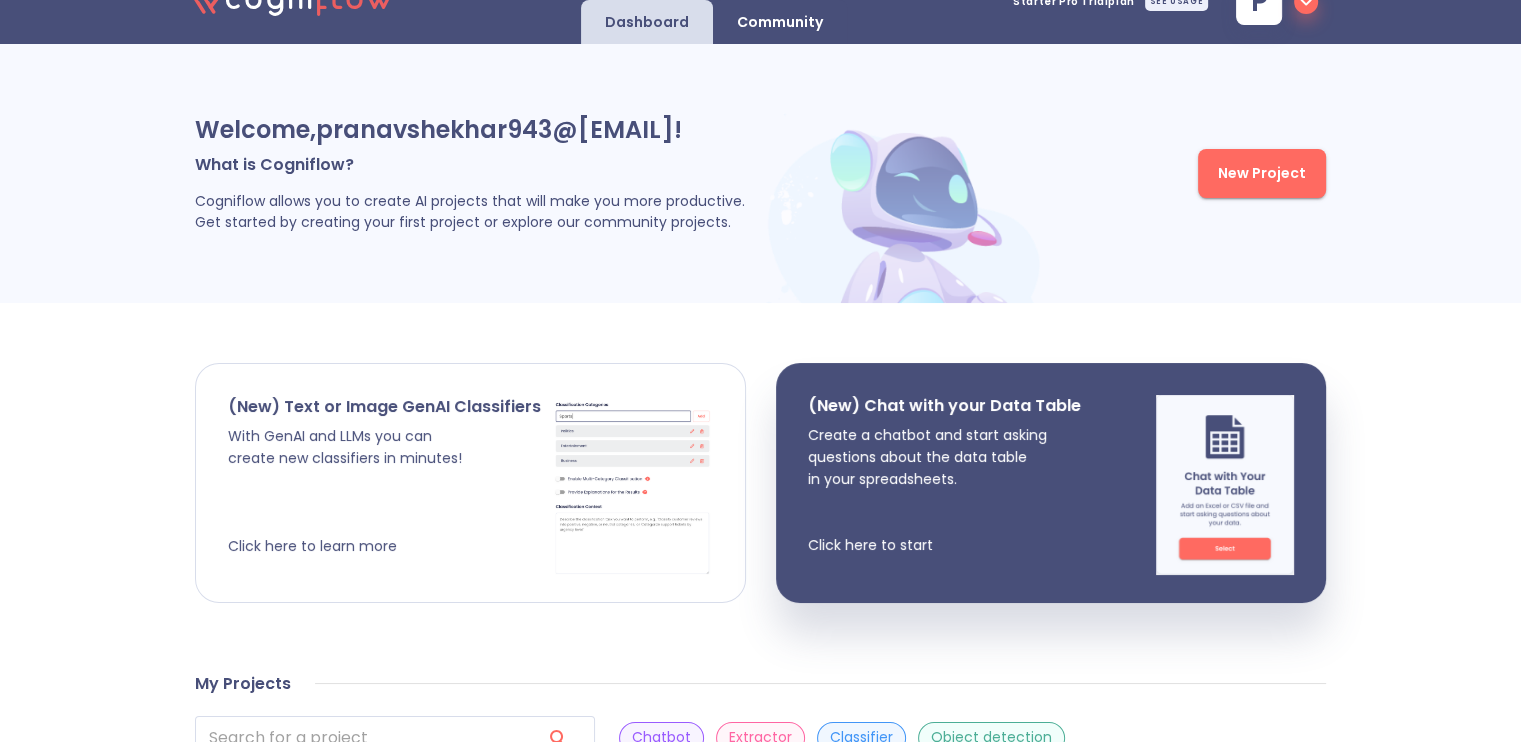 scroll, scrollTop: 0, scrollLeft: 0, axis: both 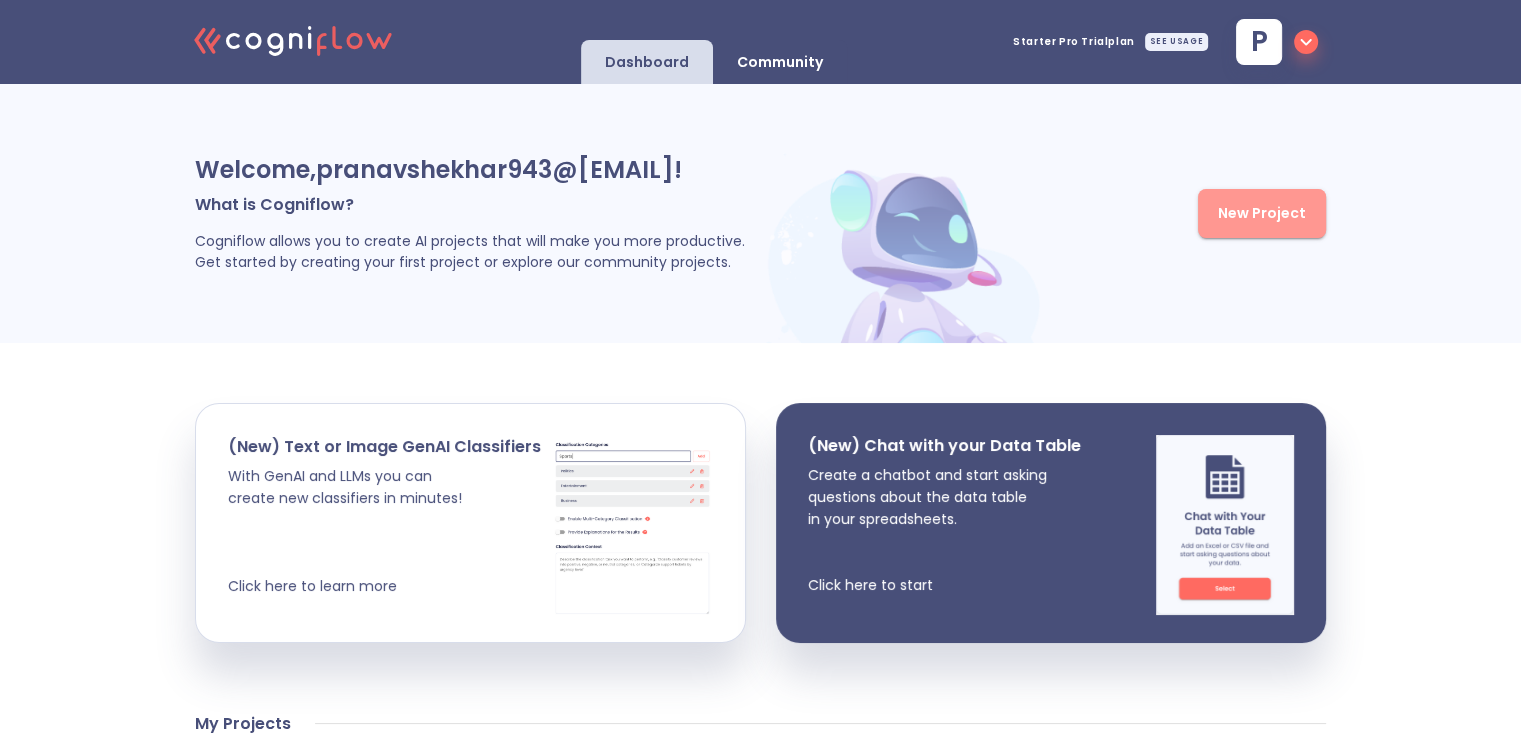 click on "New Project" at bounding box center (1262, 213) 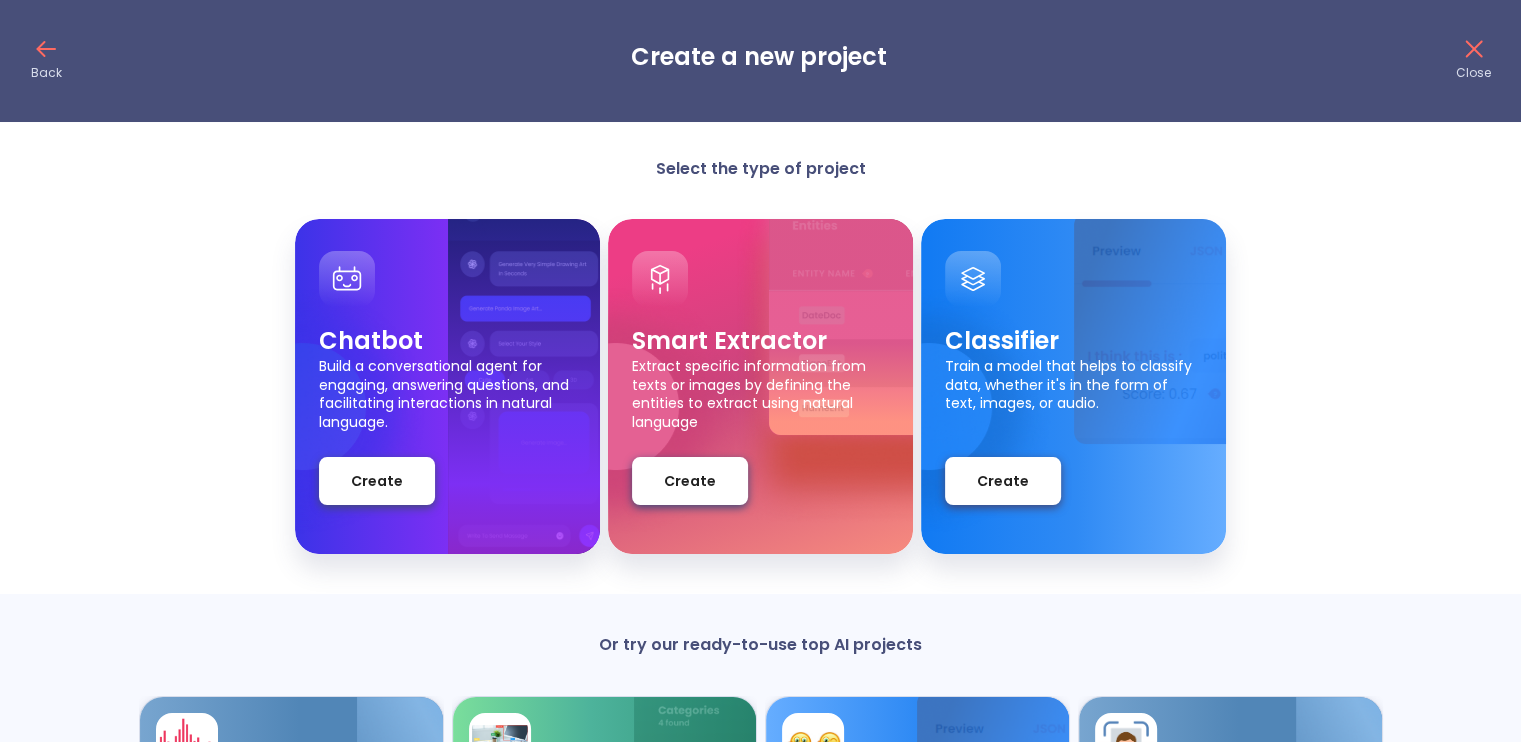 scroll, scrollTop: 8, scrollLeft: 0, axis: vertical 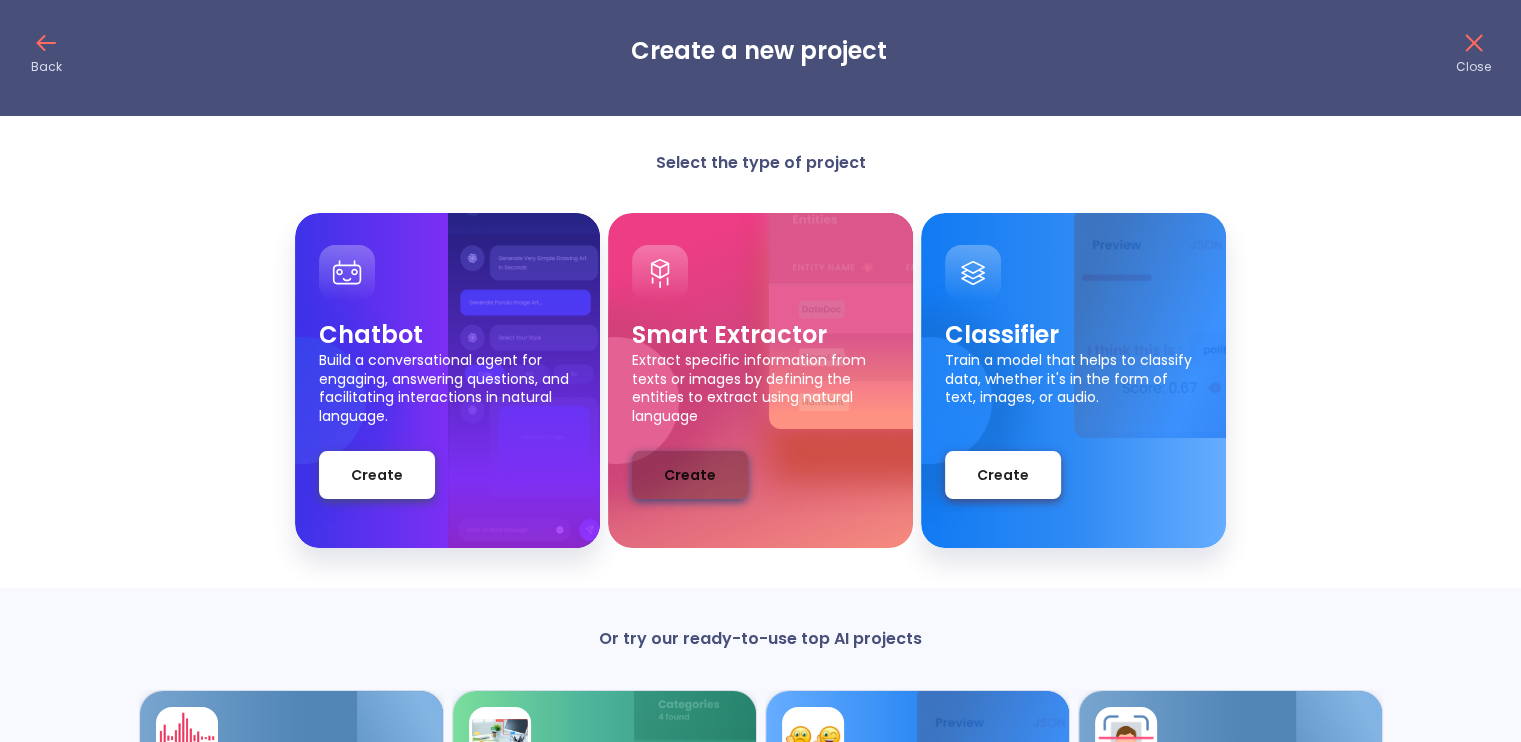 click on "Create" at bounding box center (690, 475) 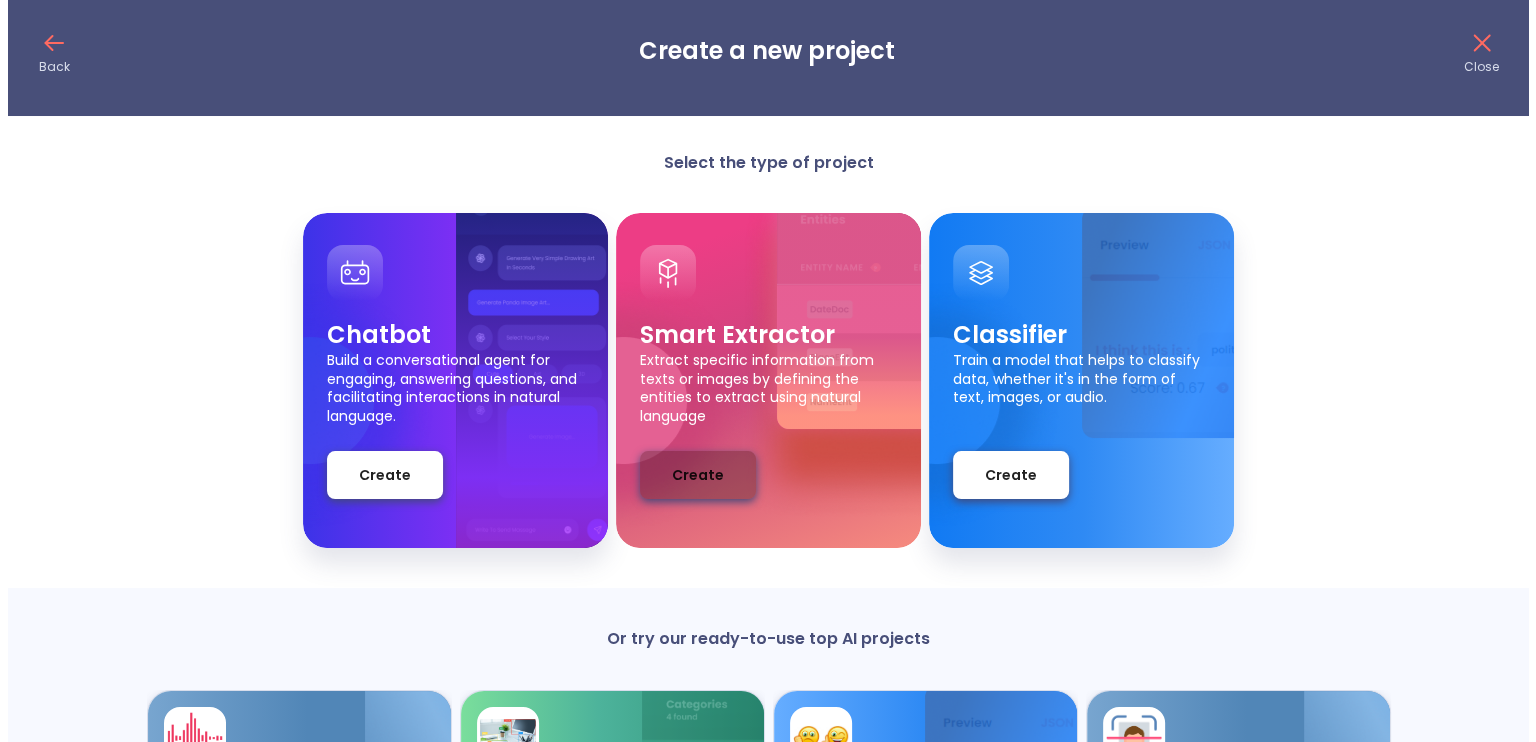 scroll, scrollTop: 0, scrollLeft: 0, axis: both 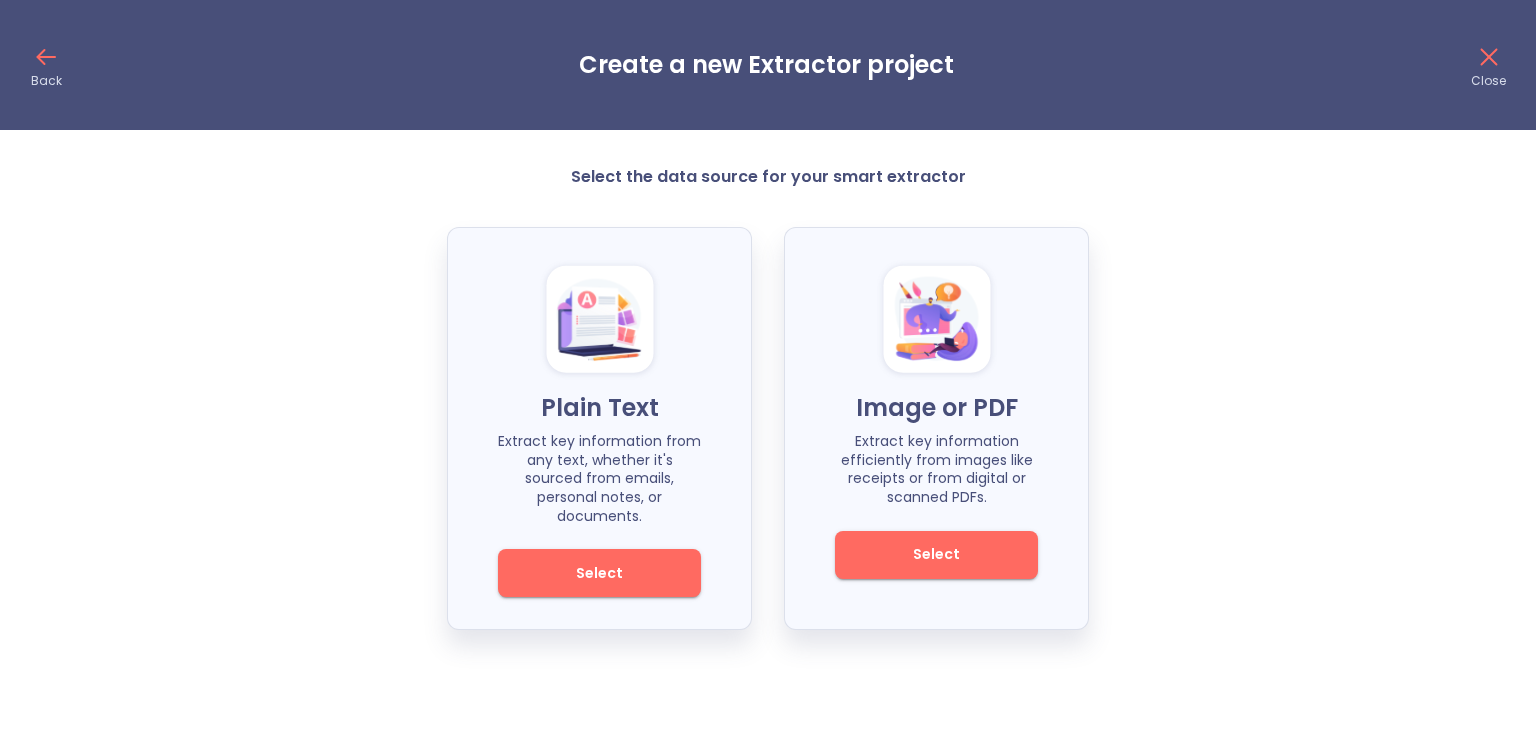 click 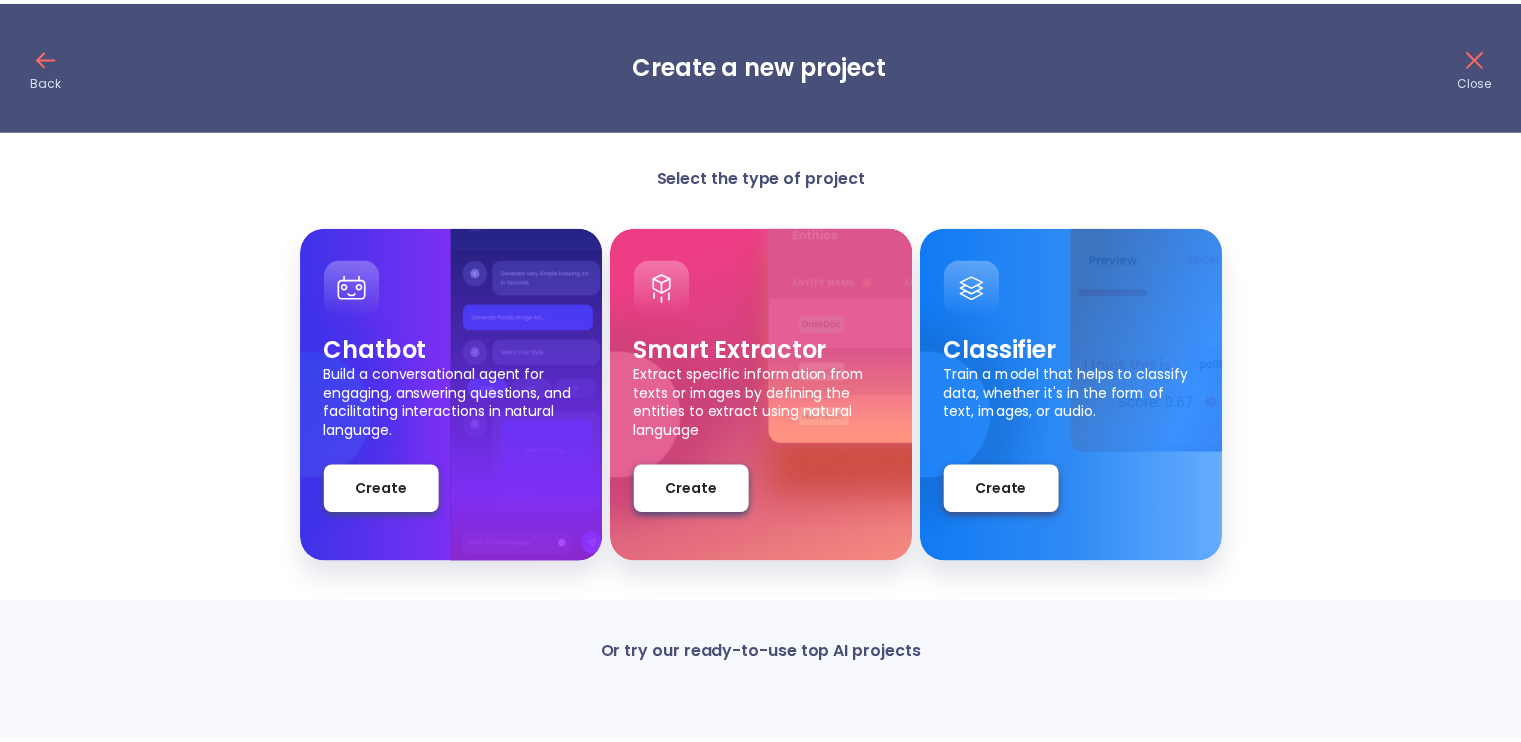 scroll, scrollTop: 14, scrollLeft: 0, axis: vertical 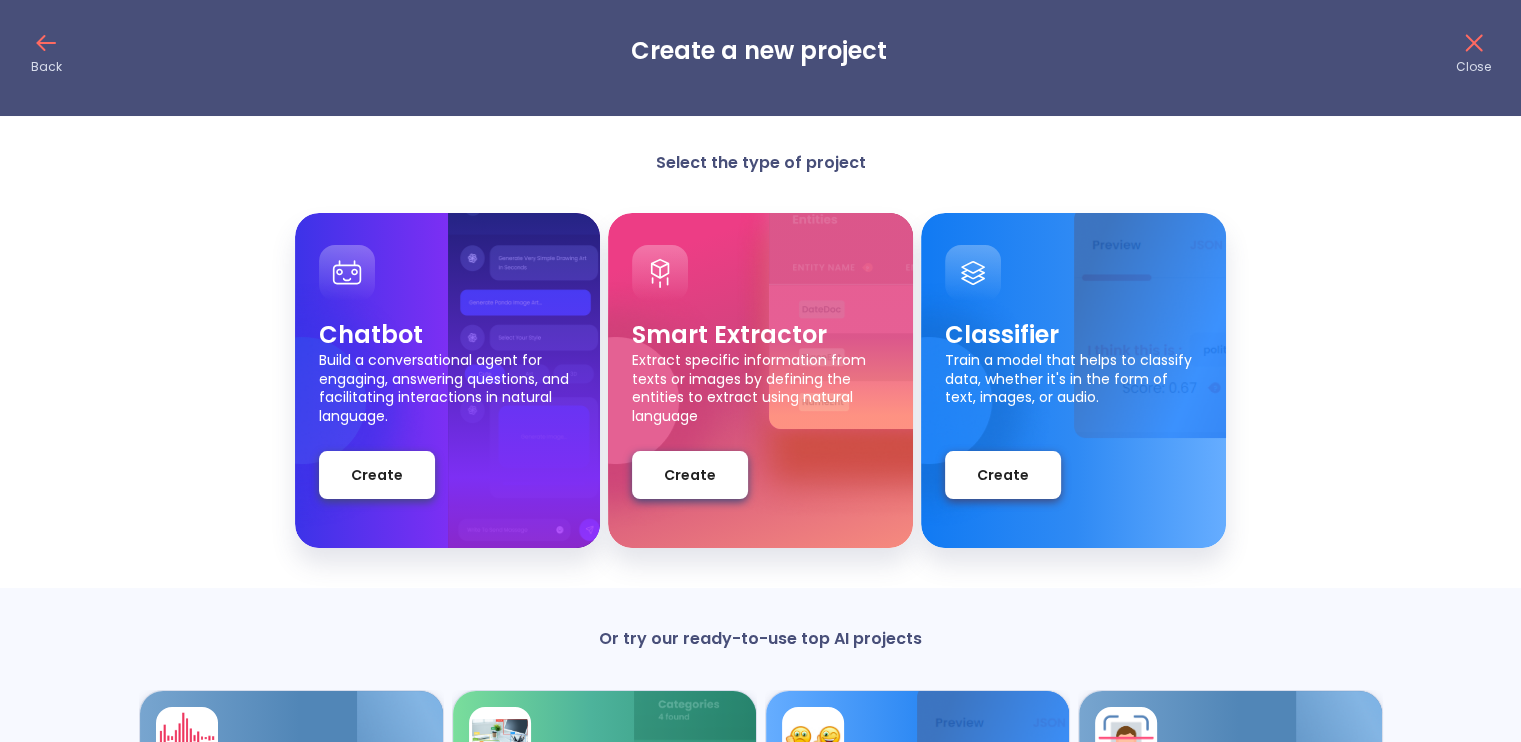 click 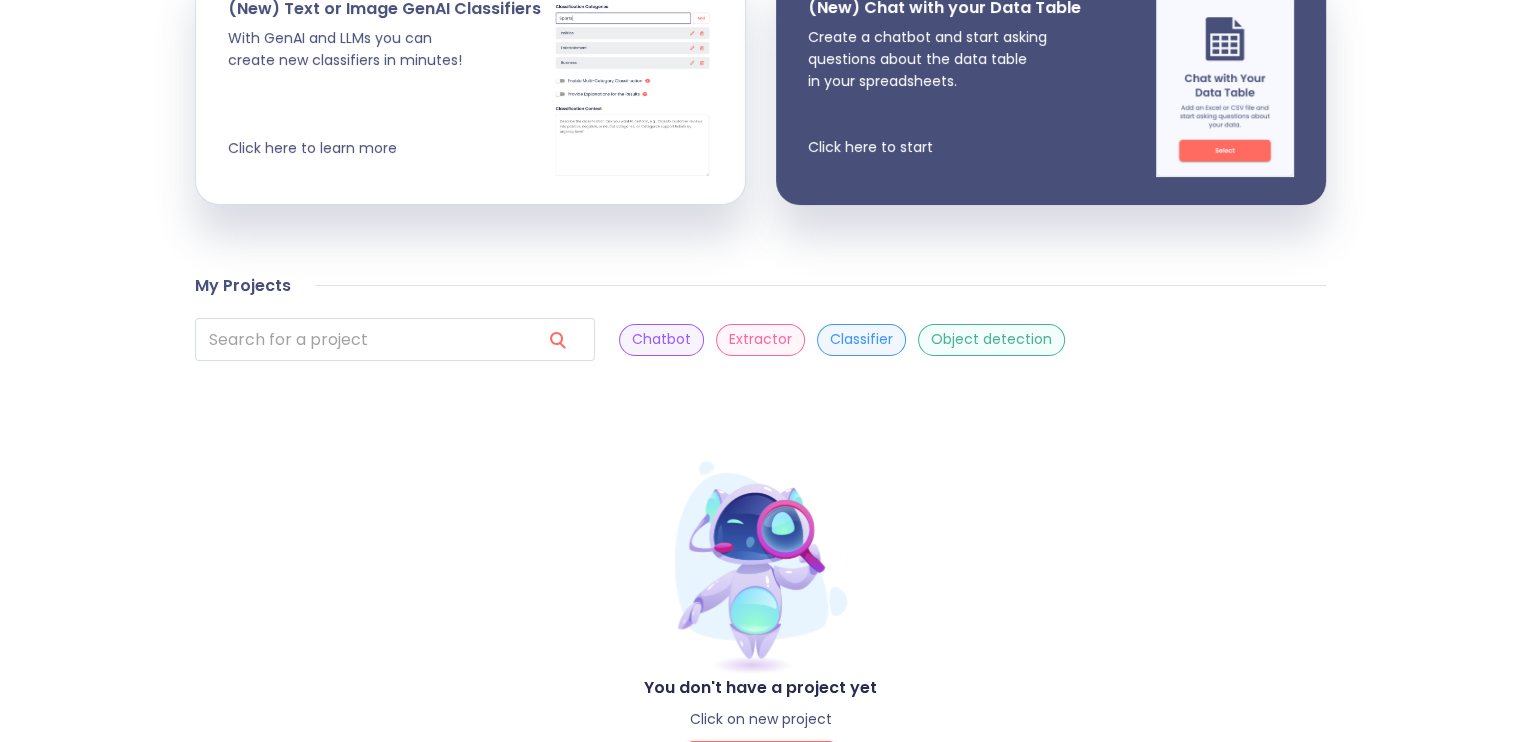 scroll, scrollTop: 524, scrollLeft: 0, axis: vertical 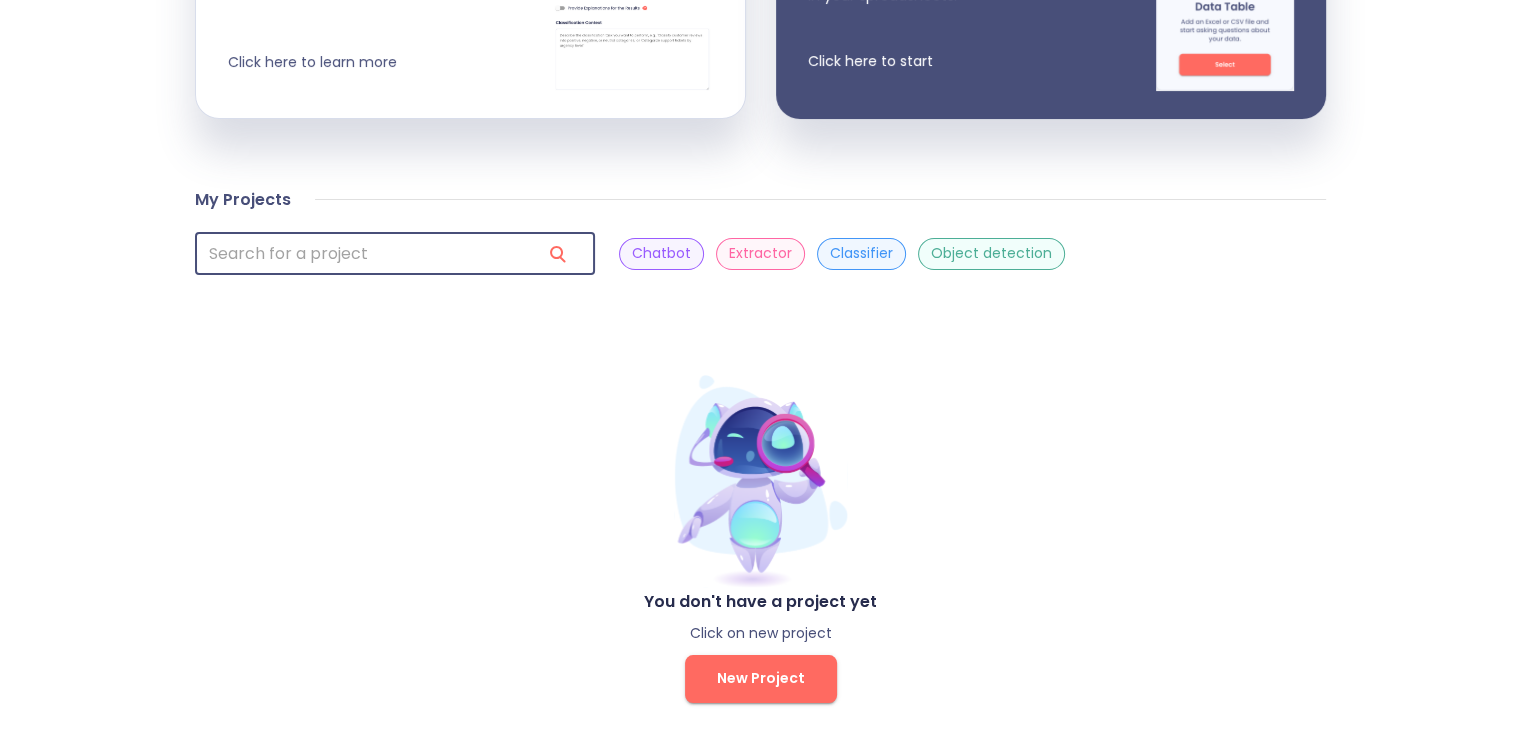 click at bounding box center (360, 253) 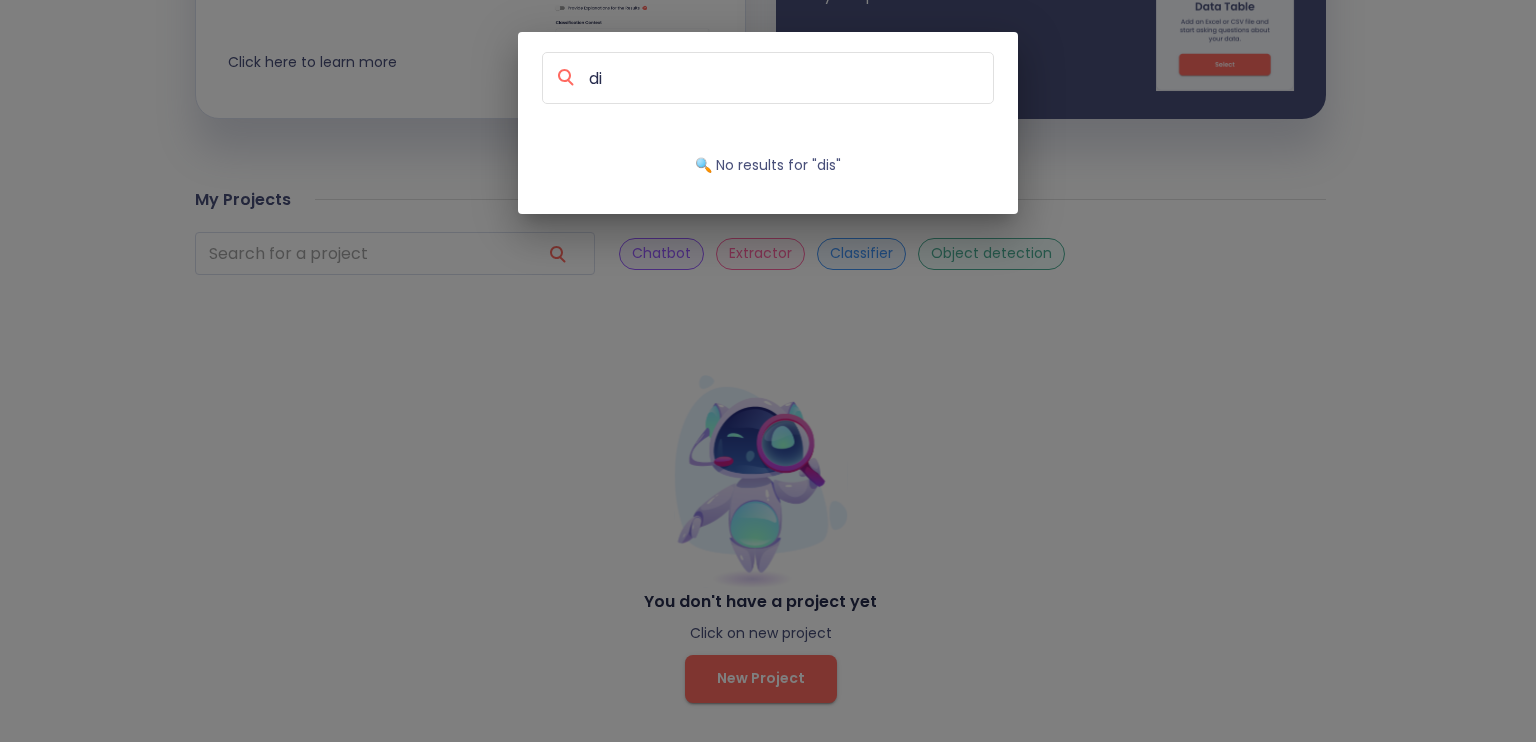 type on "d" 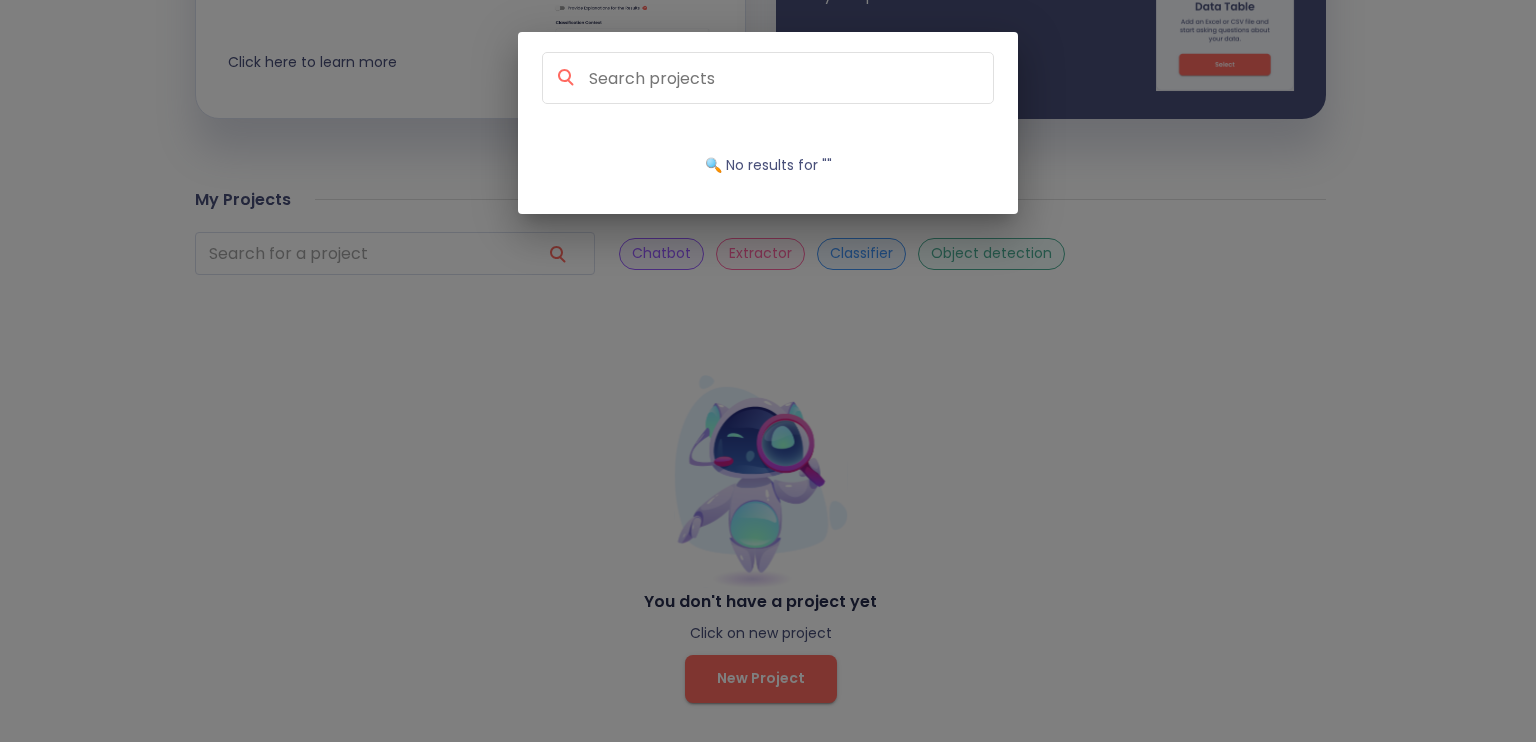 type 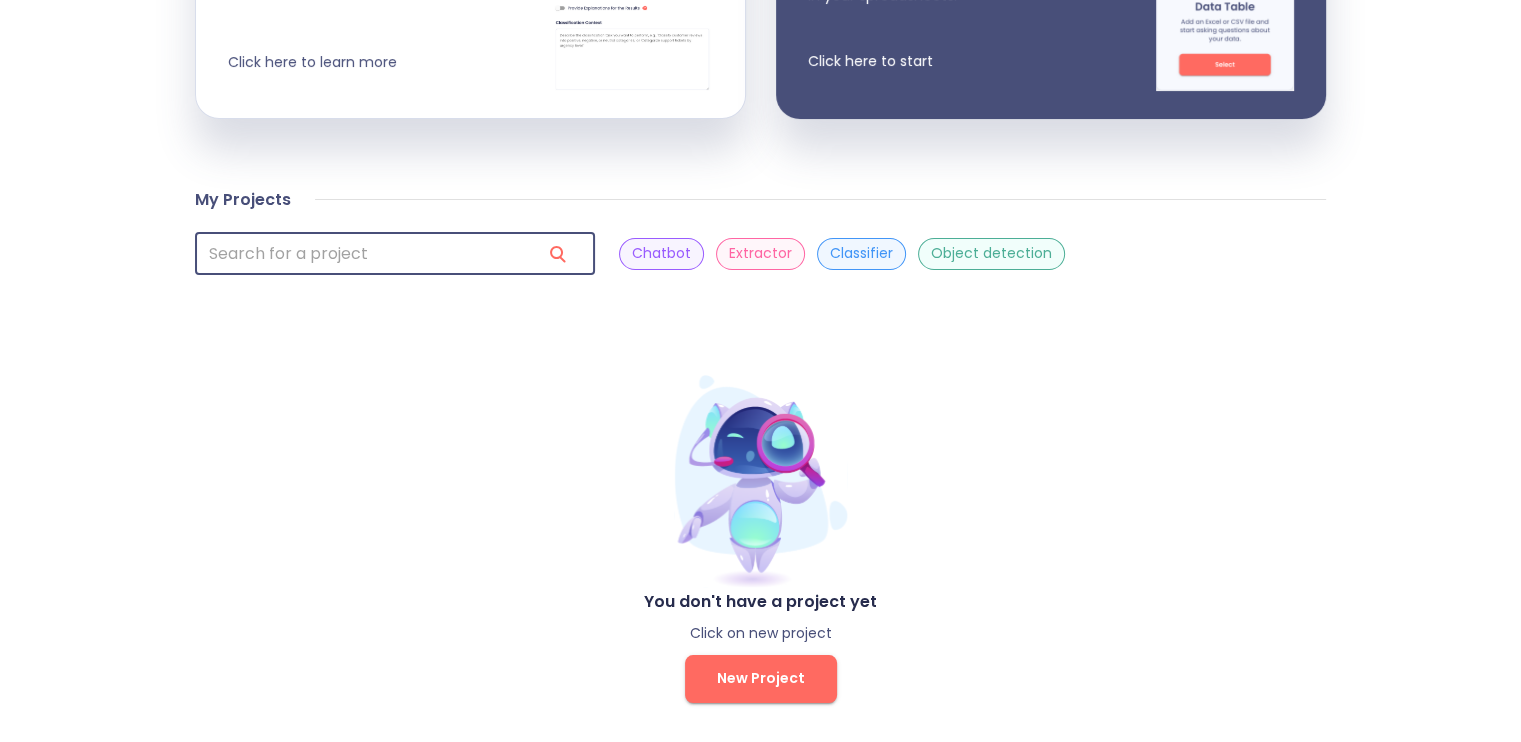 scroll, scrollTop: 534, scrollLeft: 0, axis: vertical 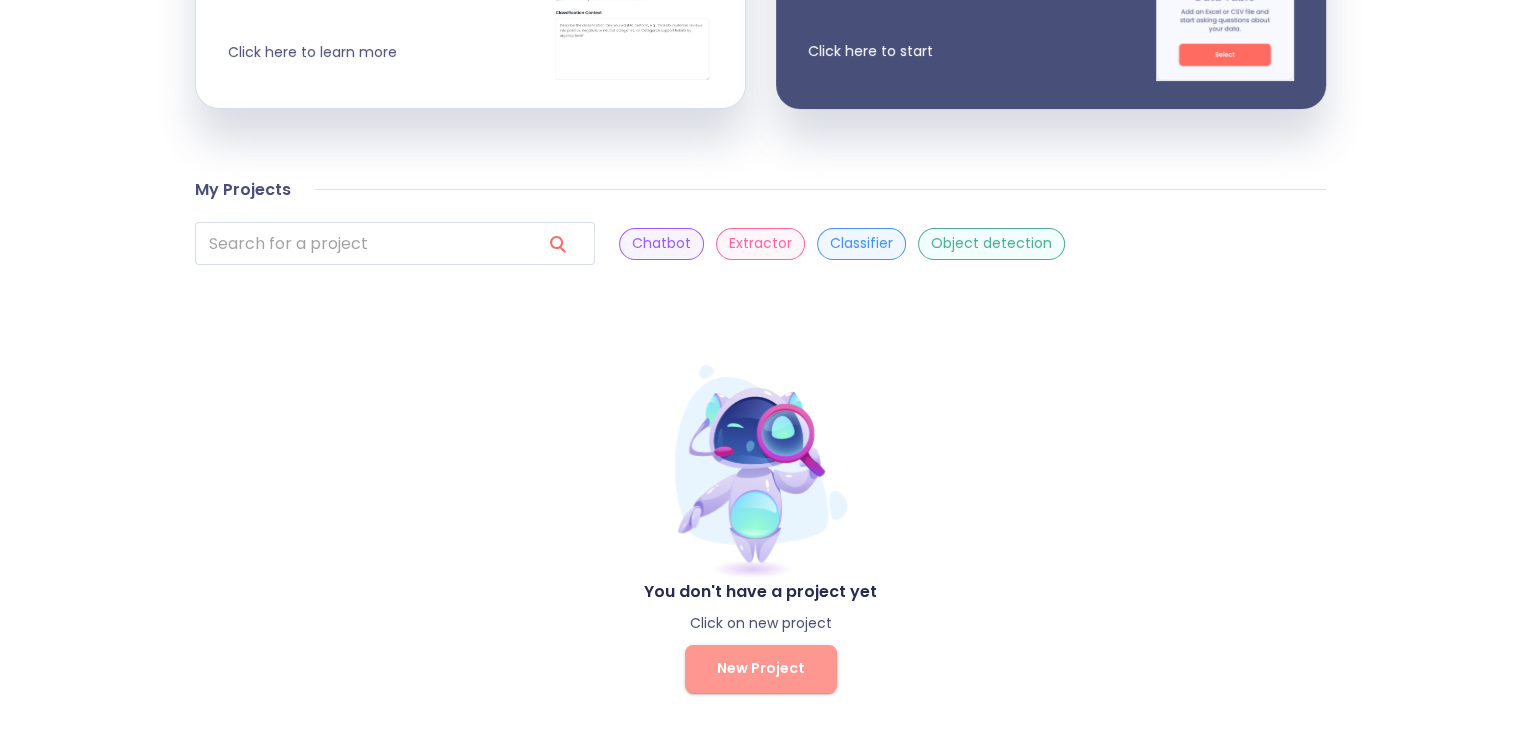 click on "New Project" at bounding box center [761, 669] 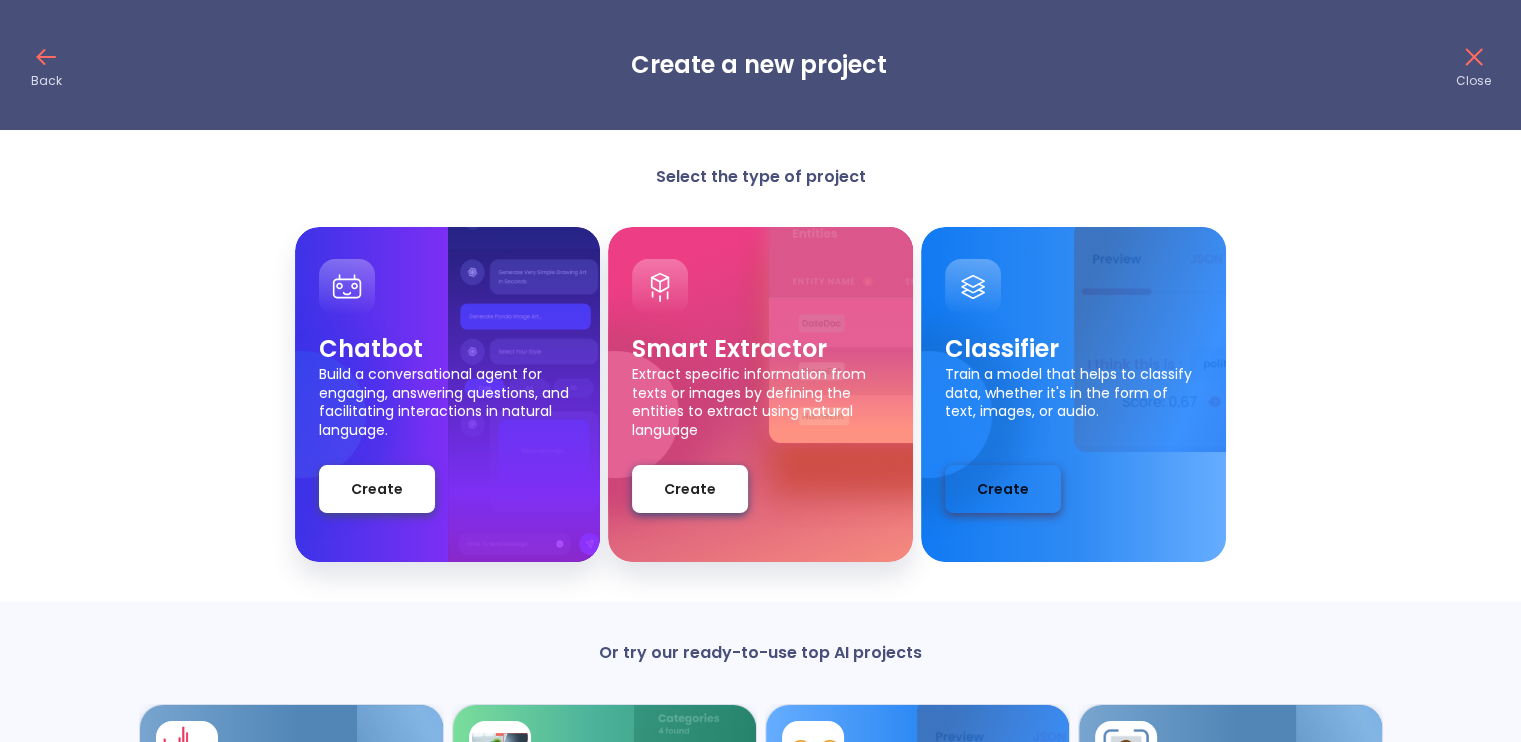 click on "Create" at bounding box center [1003, 489] 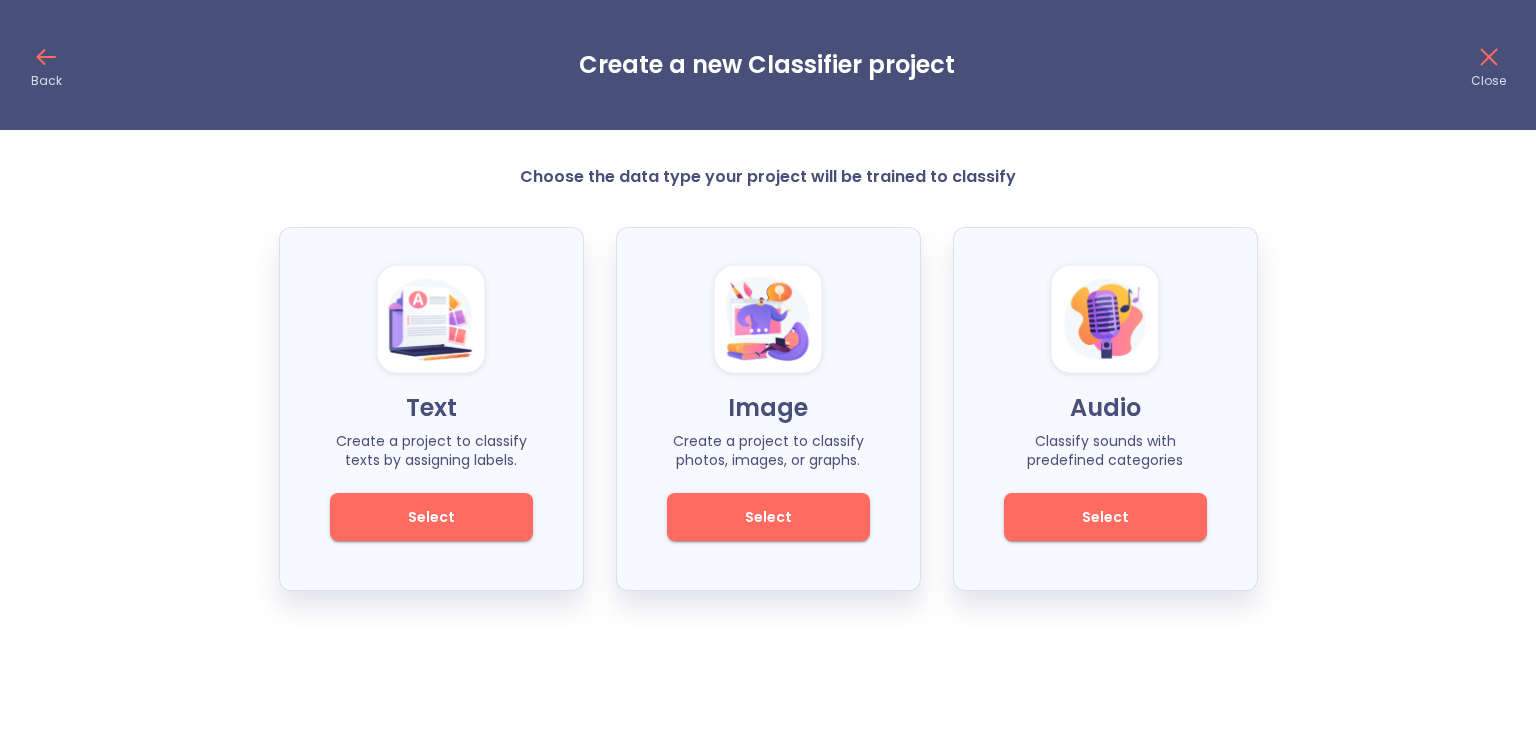 click 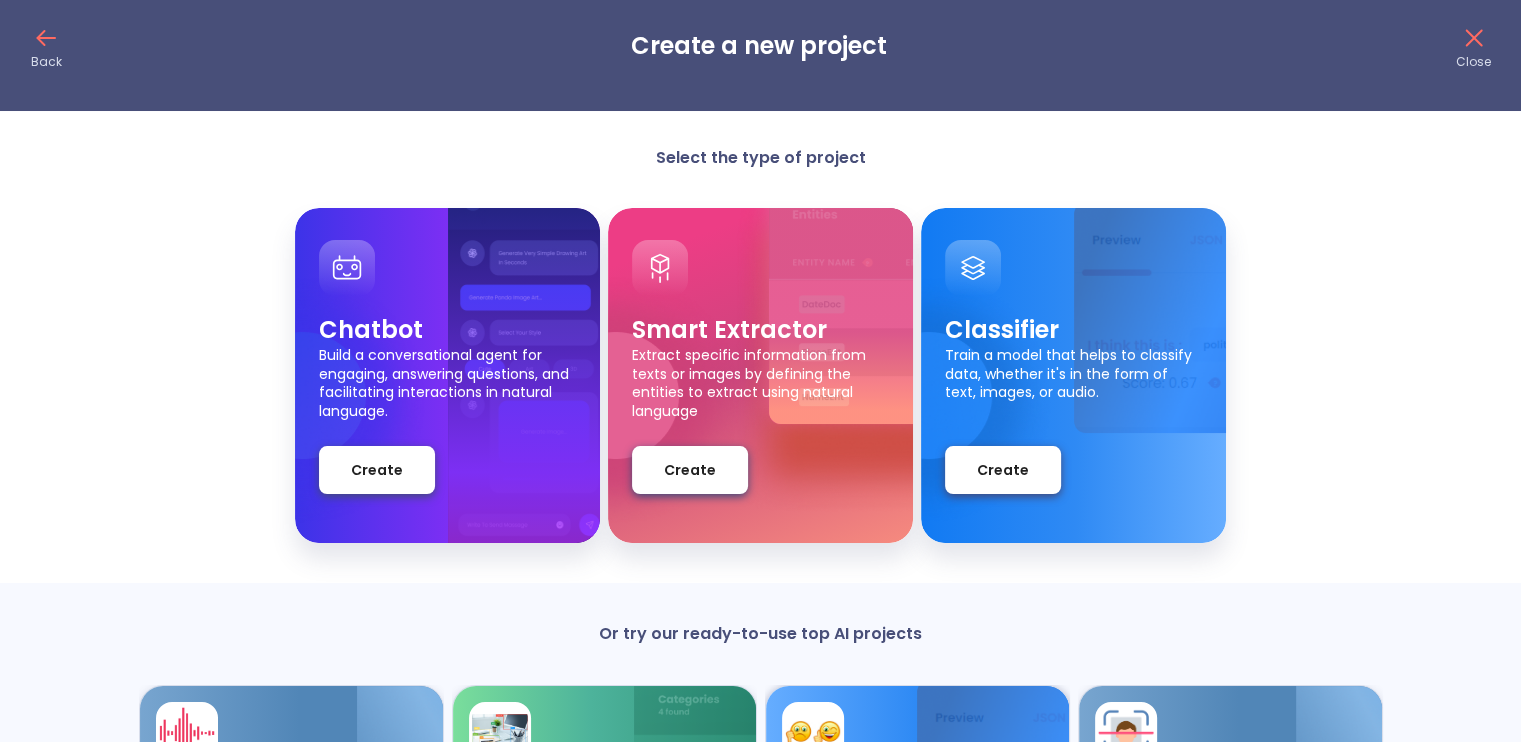 scroll, scrollTop: 0, scrollLeft: 0, axis: both 